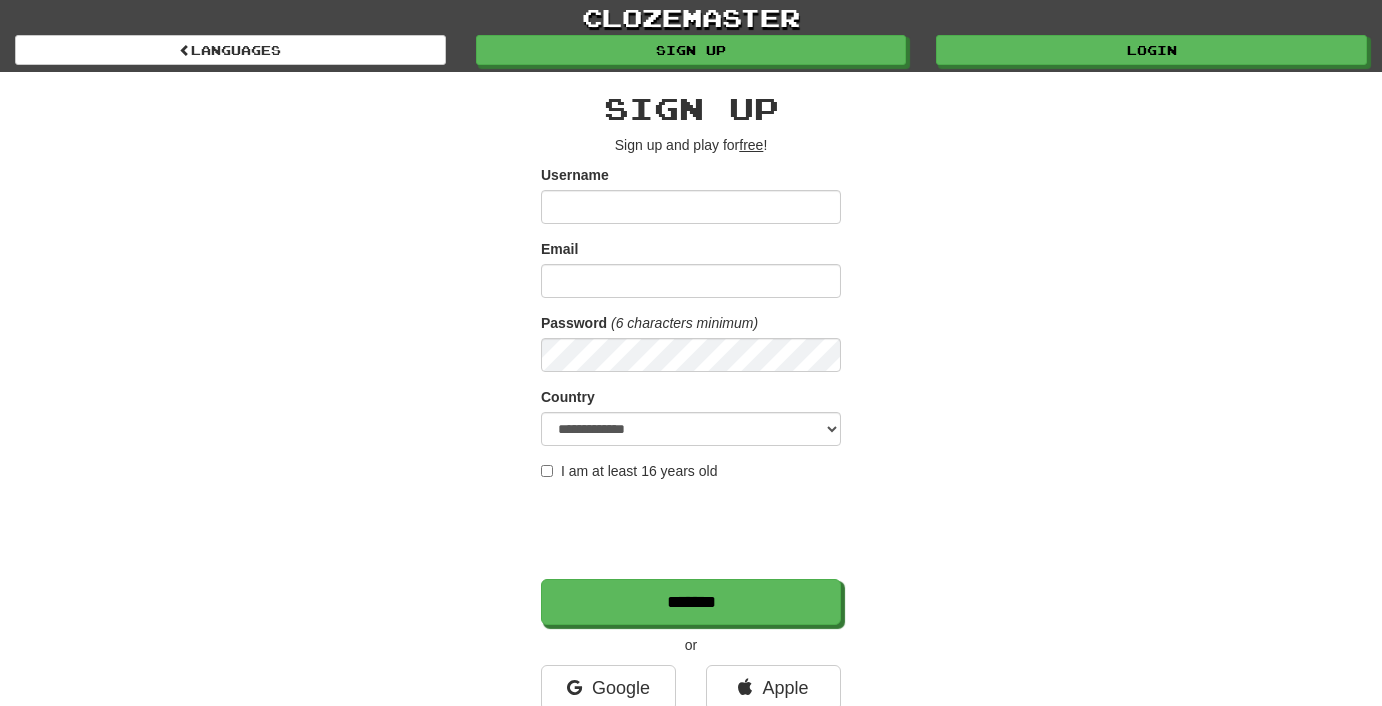 scroll, scrollTop: 0, scrollLeft: 0, axis: both 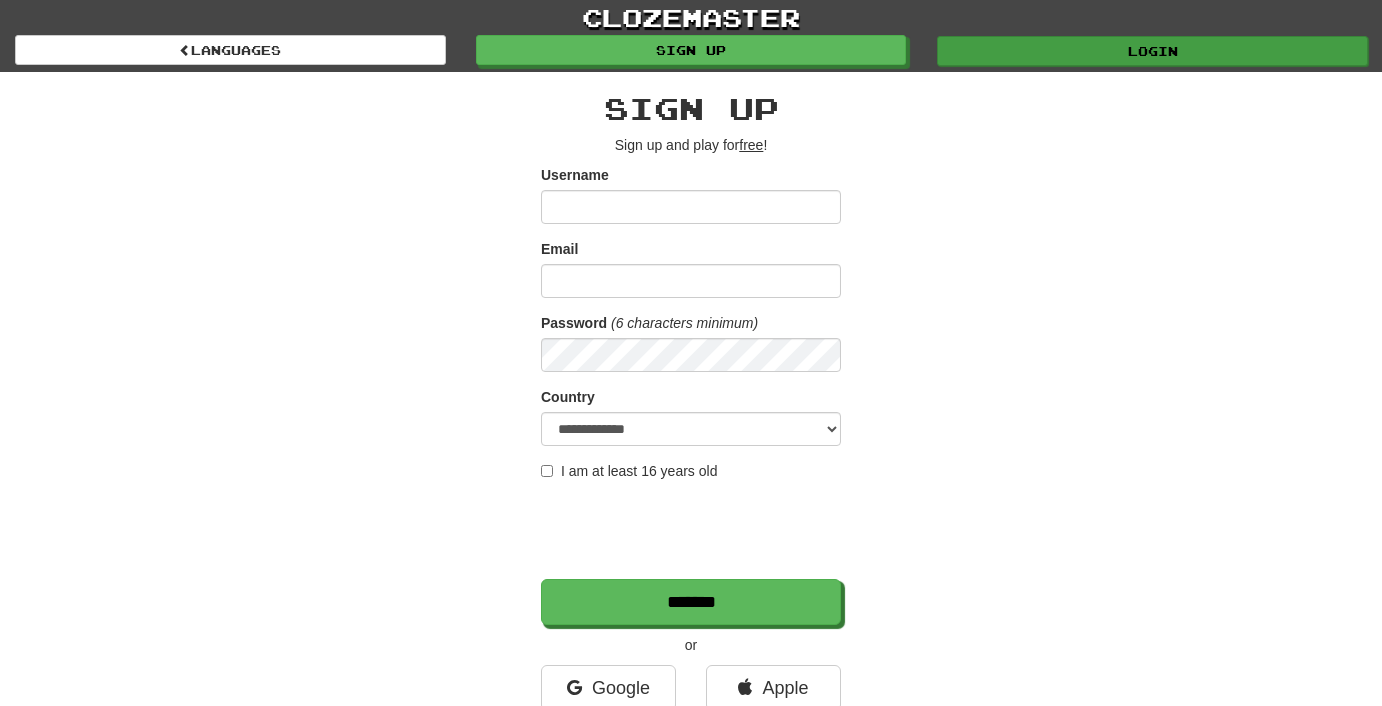click on "Login" at bounding box center (1152, 51) 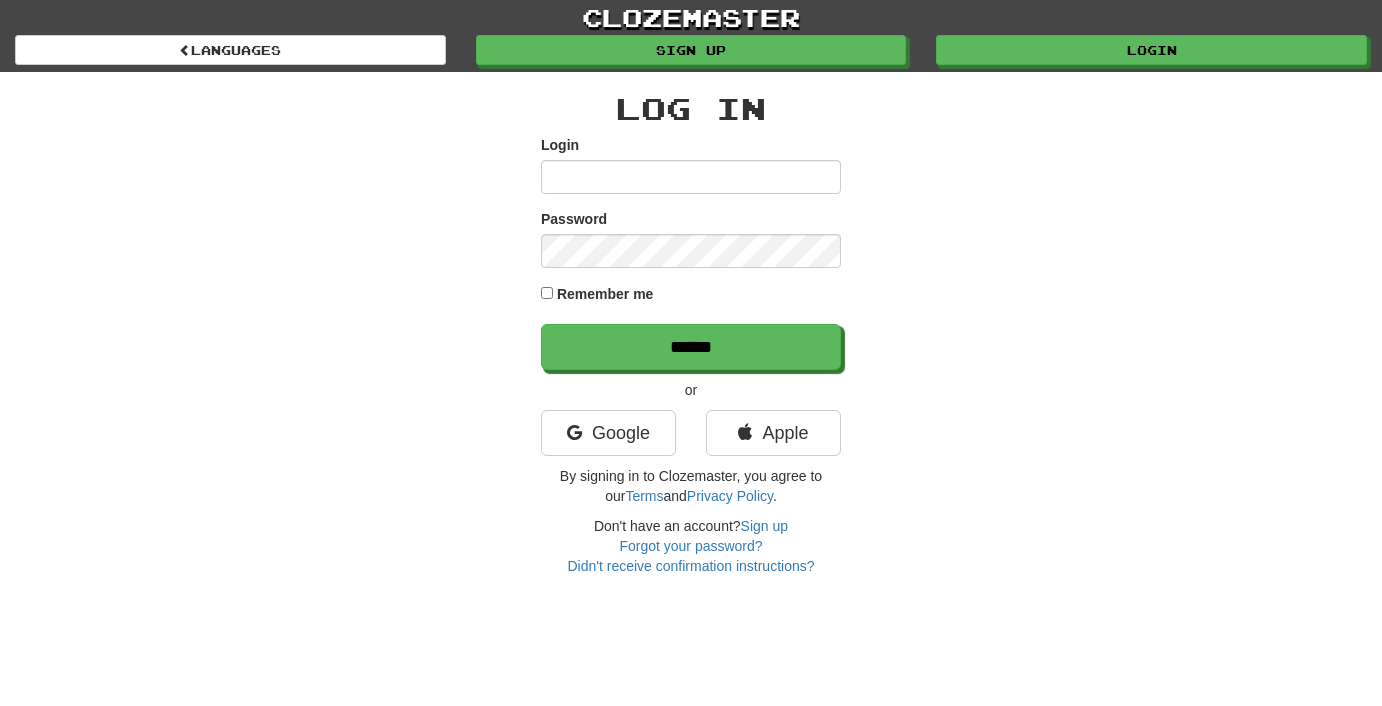 scroll, scrollTop: 0, scrollLeft: 0, axis: both 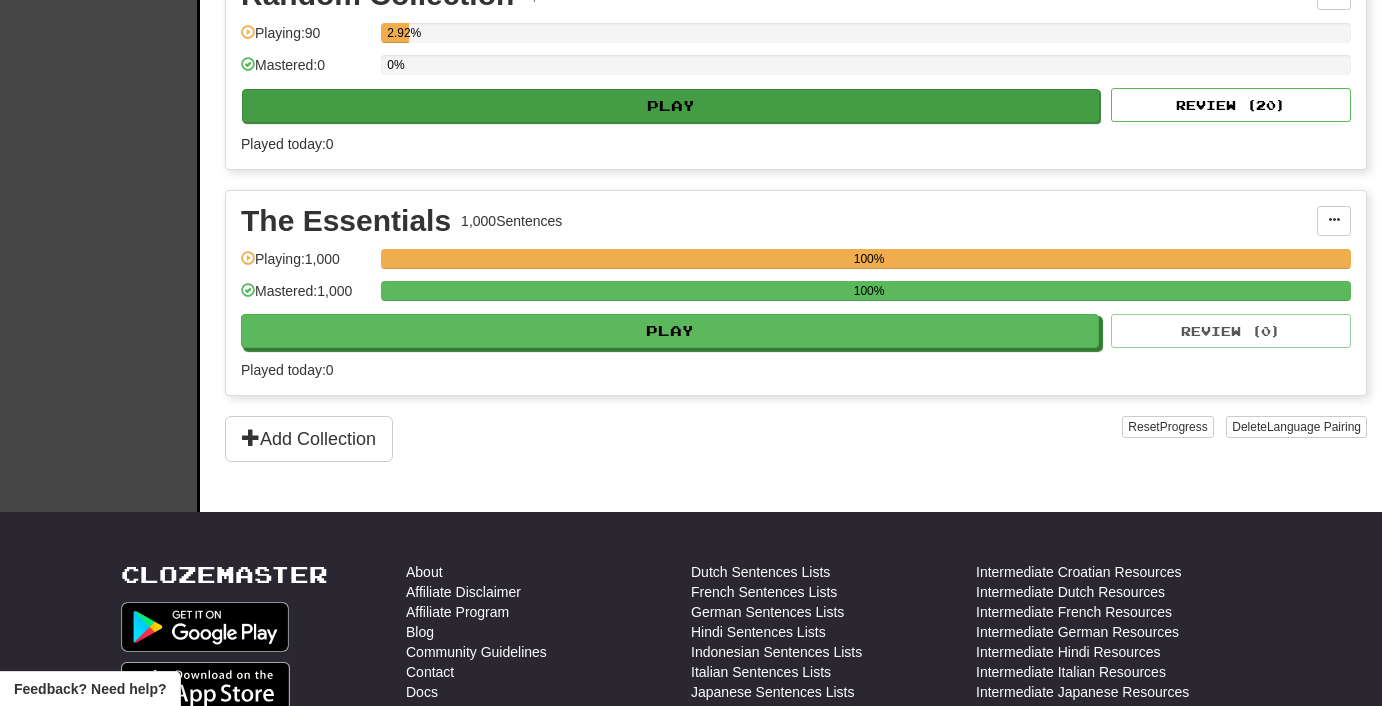 click on "Play" at bounding box center (671, 106) 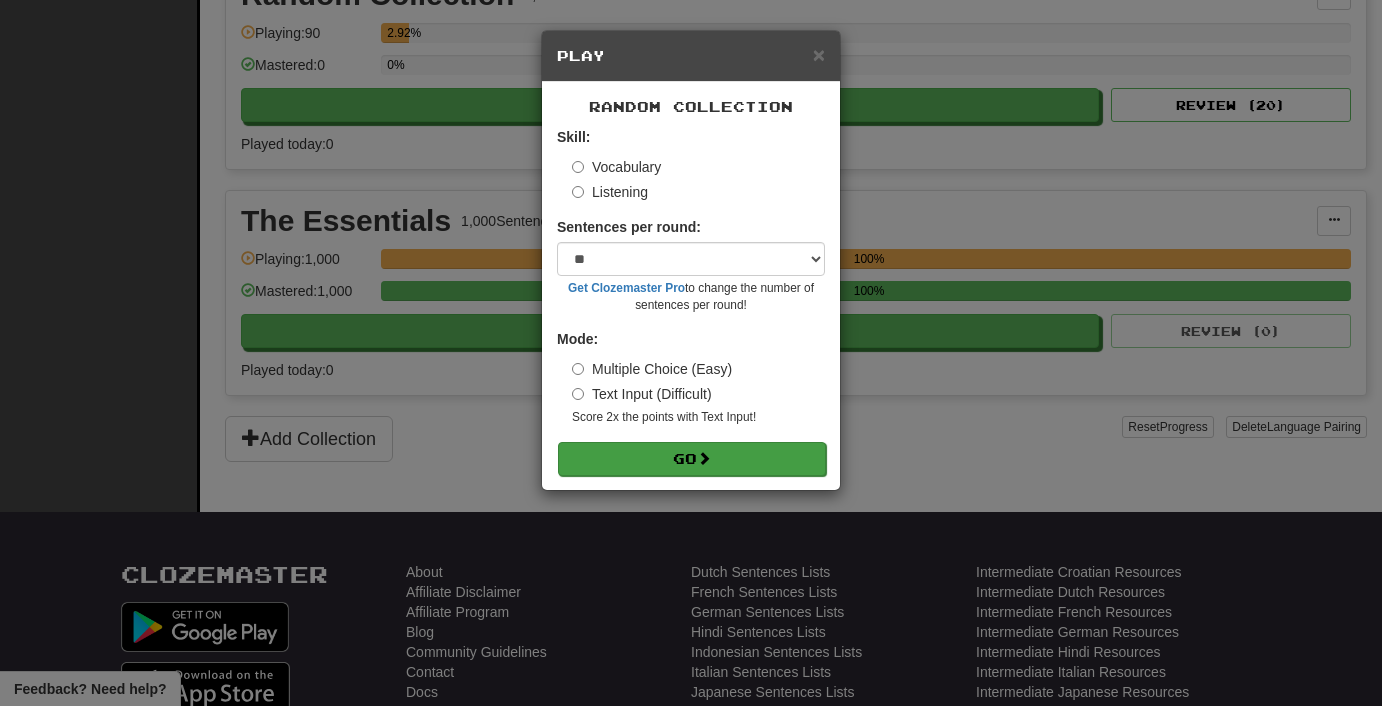 click at bounding box center [704, 458] 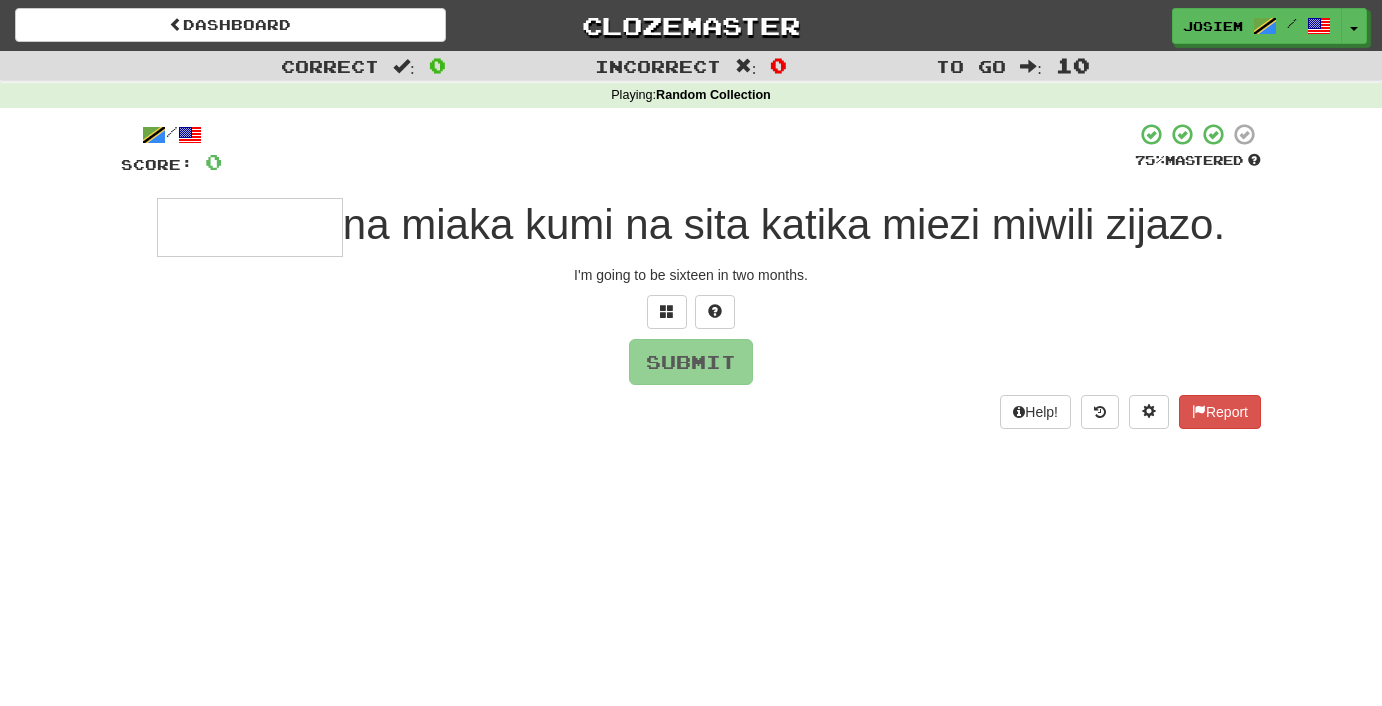 scroll, scrollTop: 0, scrollLeft: 0, axis: both 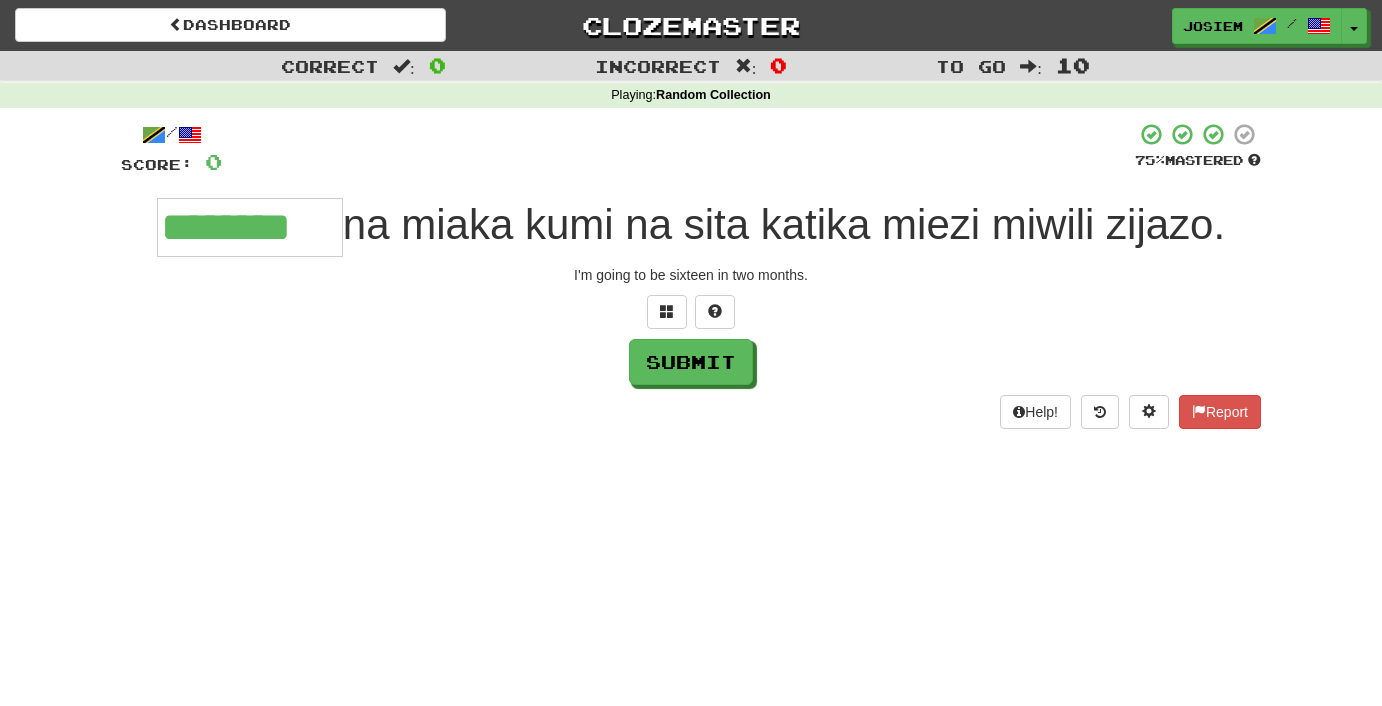 type on "********" 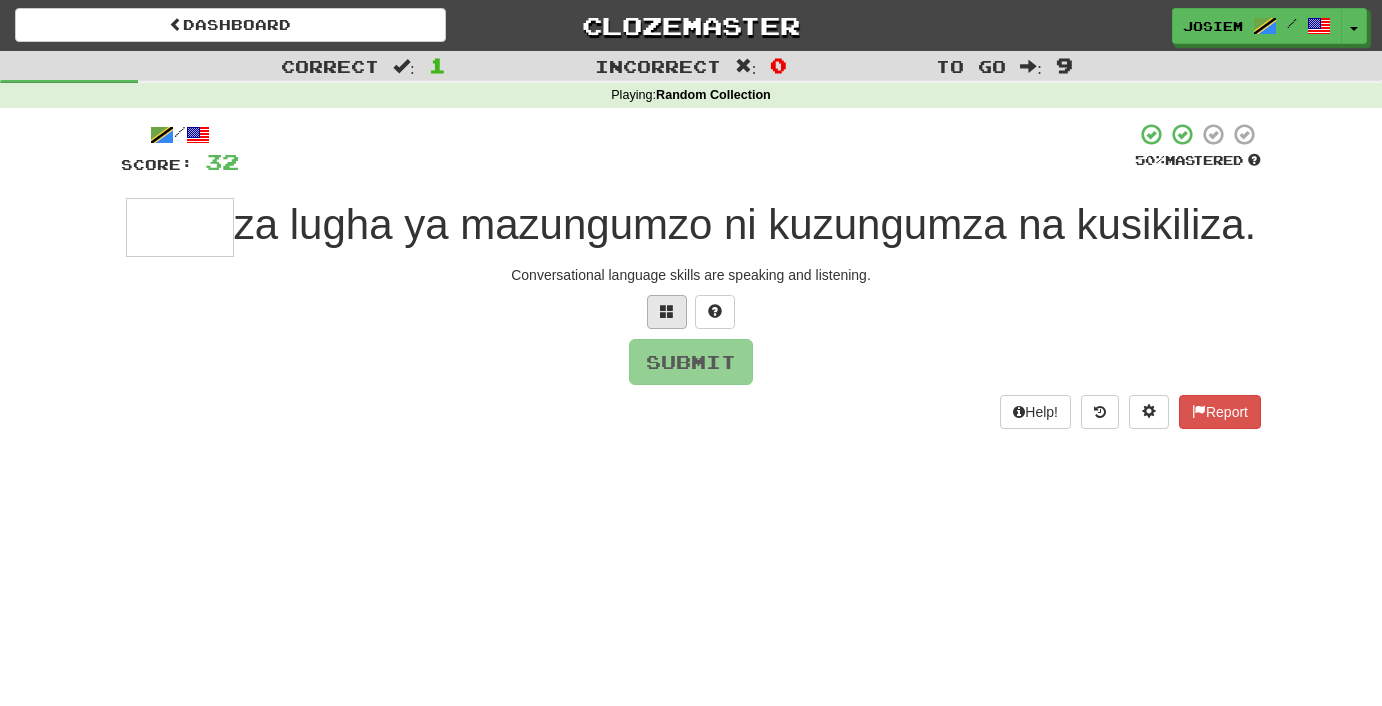 click at bounding box center (667, 311) 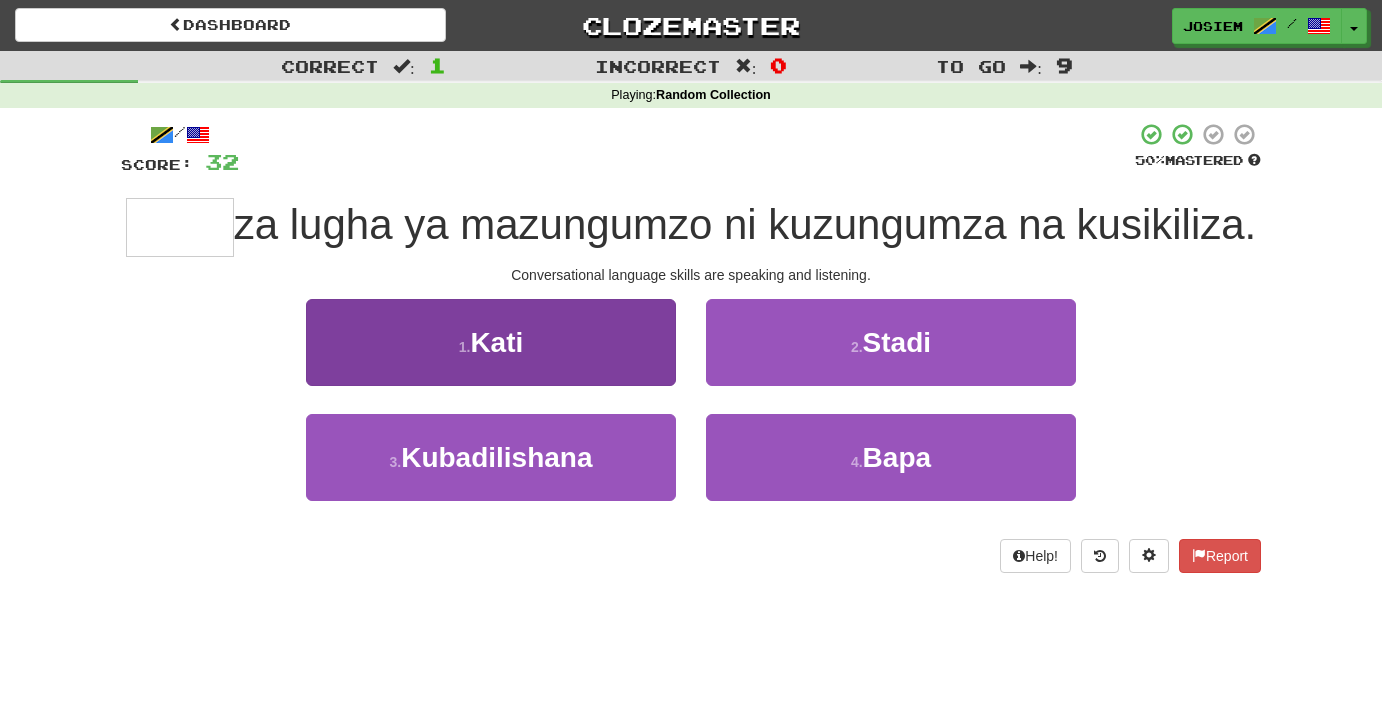 click on "1 .  Kati" at bounding box center (491, 342) 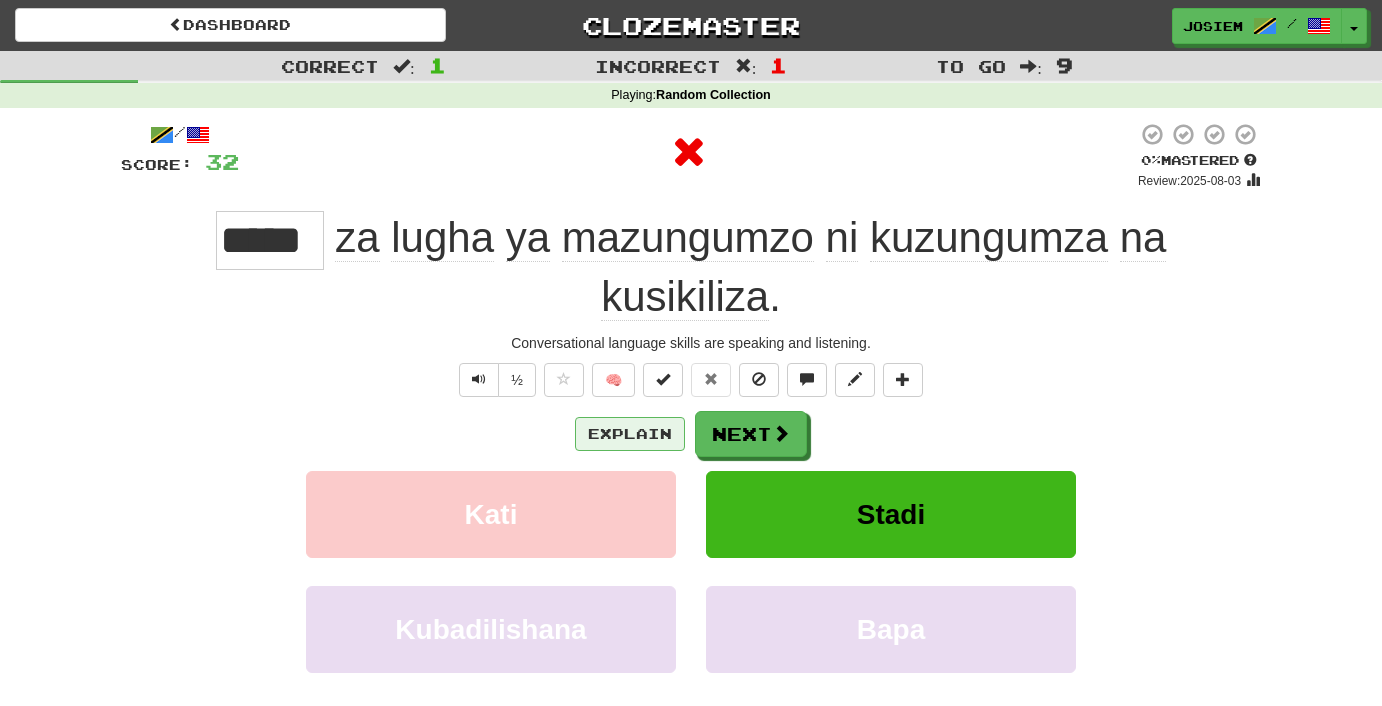 click on "Explain" at bounding box center [630, 434] 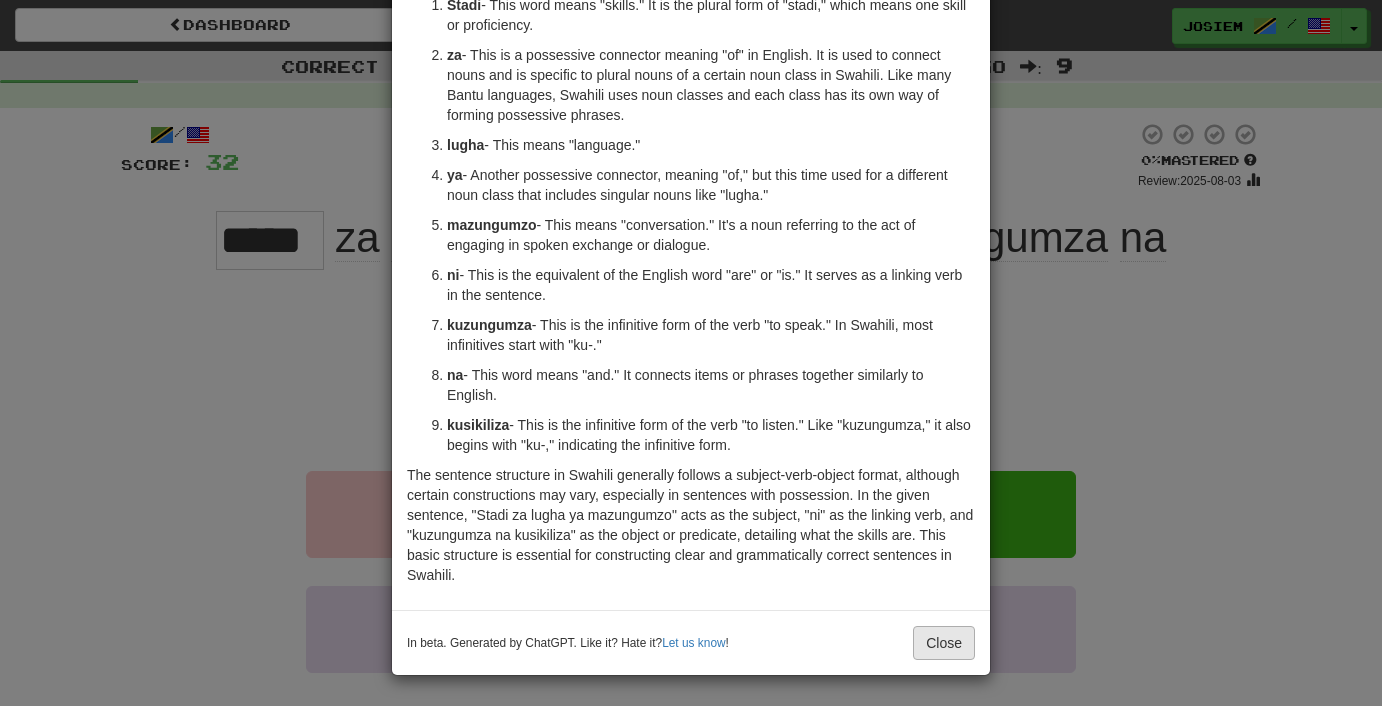 scroll, scrollTop: 192, scrollLeft: 0, axis: vertical 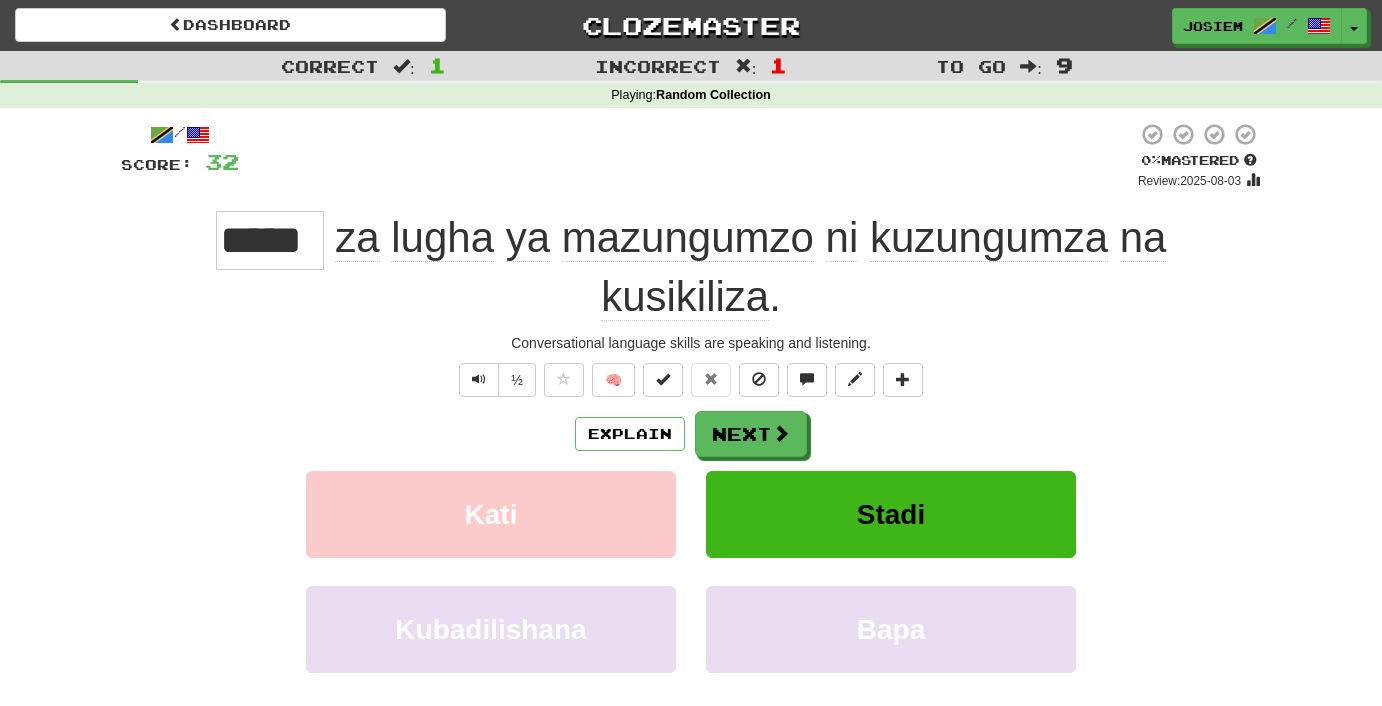 click on "/  Score:   32 0 %  Mastered Review:  2025-08-03 *****   za   lugha   ya   mazungumzo   ni   kuzungumza   na   kusikiliza . Conversational language skills are speaking and listening. ½ 🧠 Explain Next Kati Stadi Kubadilishana Bapa Learn more: Kati Stadi Kubadilishana Bapa  Help!  Report" at bounding box center [691, 448] 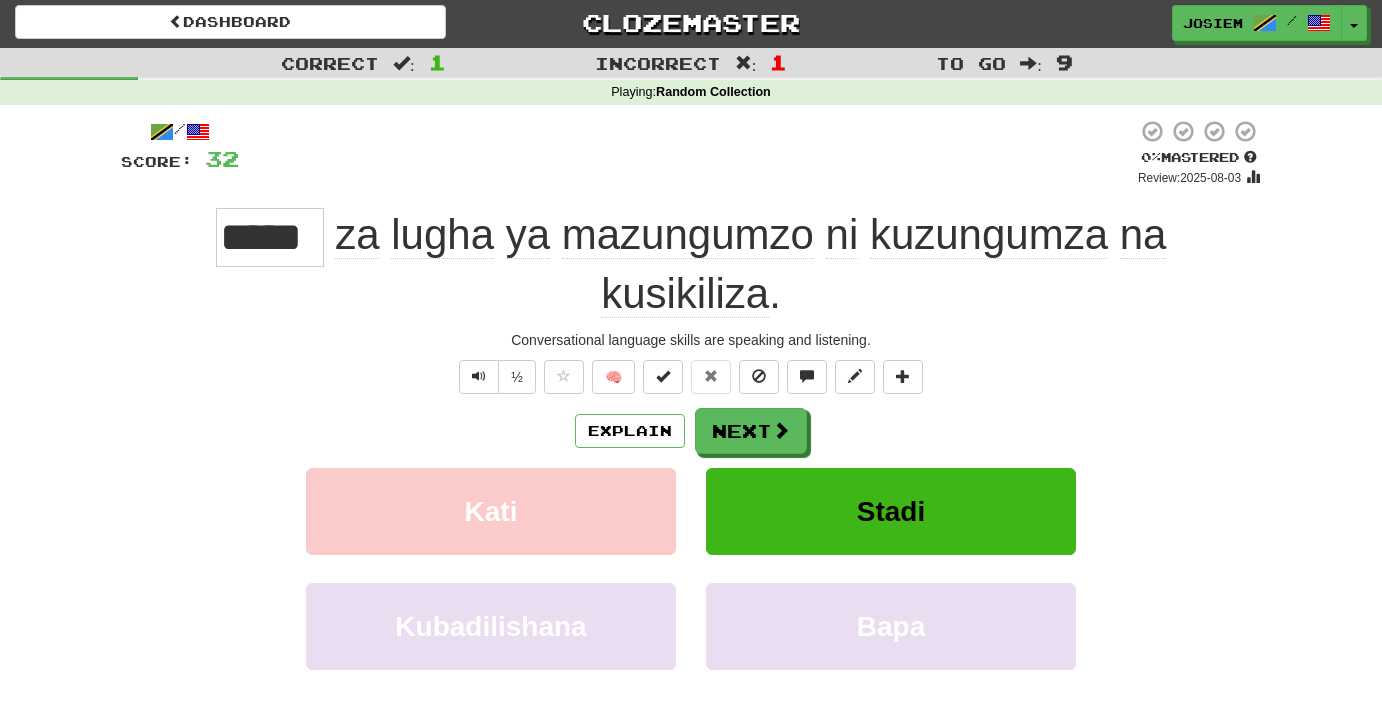 scroll, scrollTop: 4, scrollLeft: 0, axis: vertical 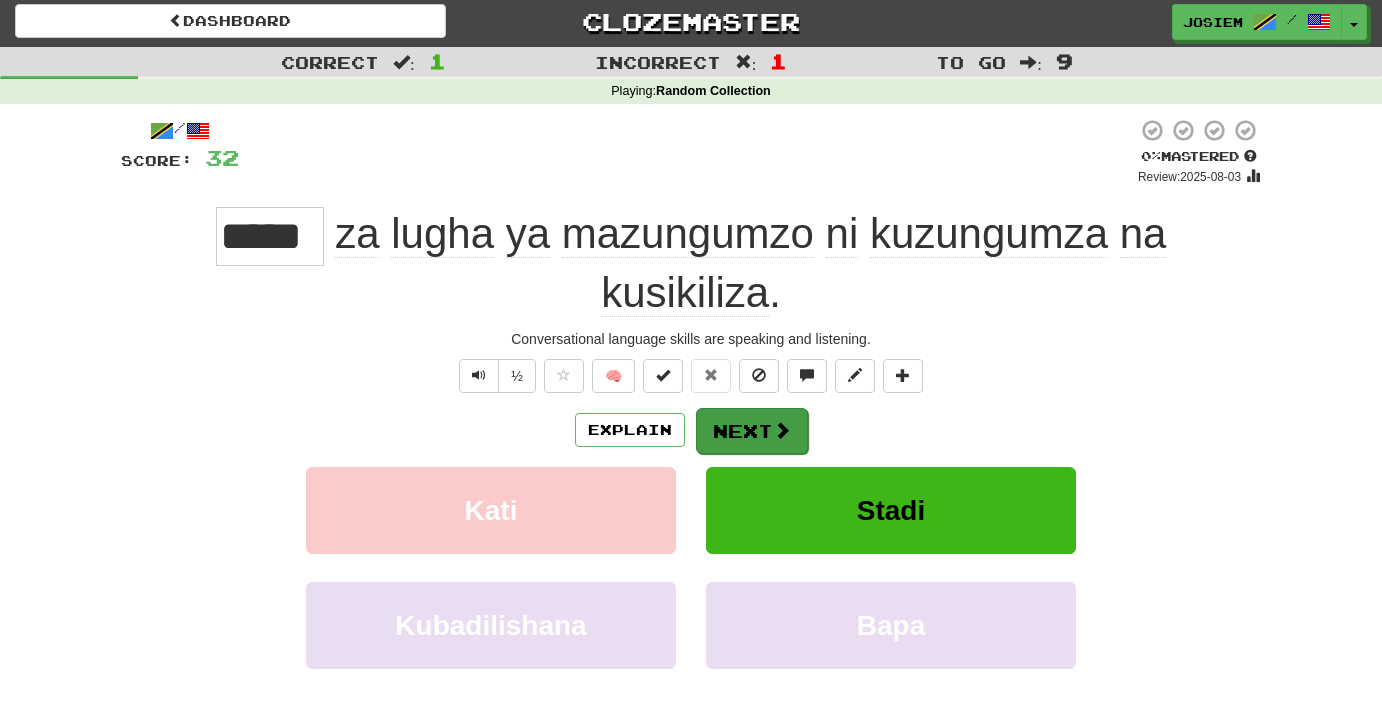 click on "Next" at bounding box center (752, 431) 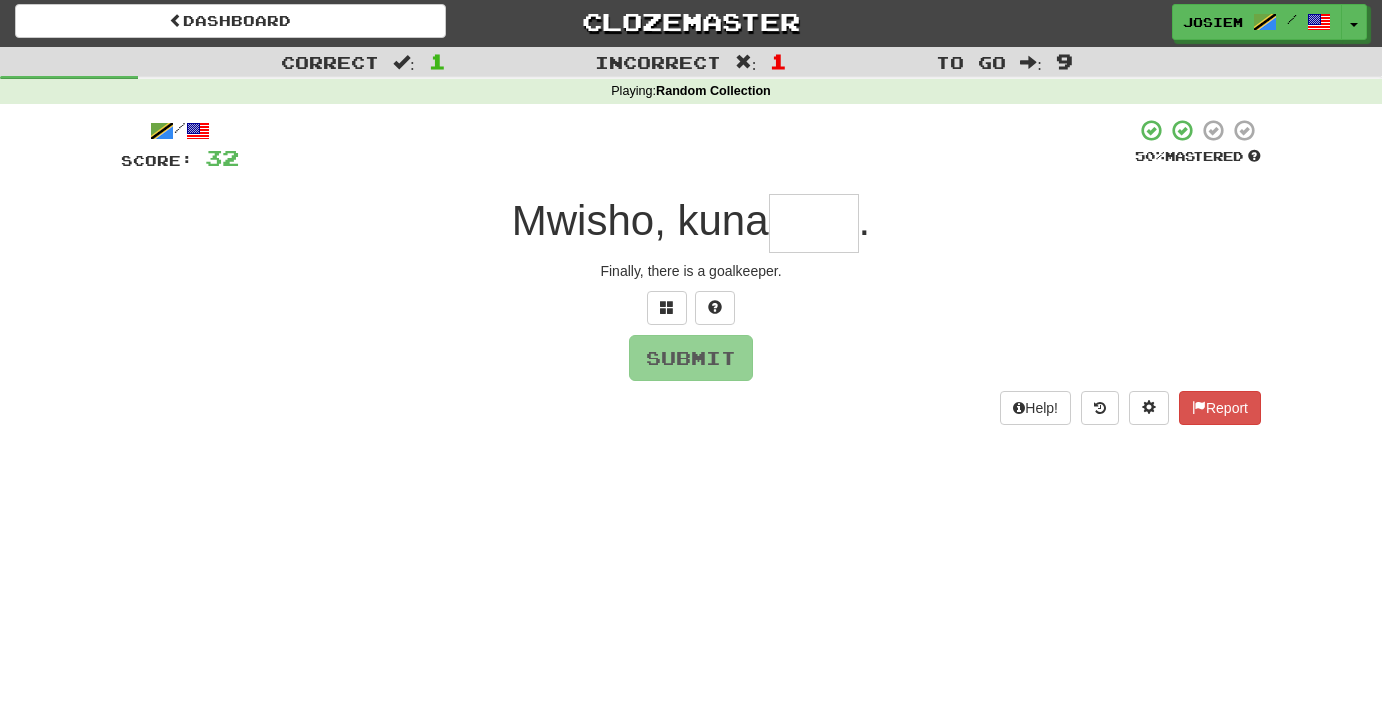 type on "*" 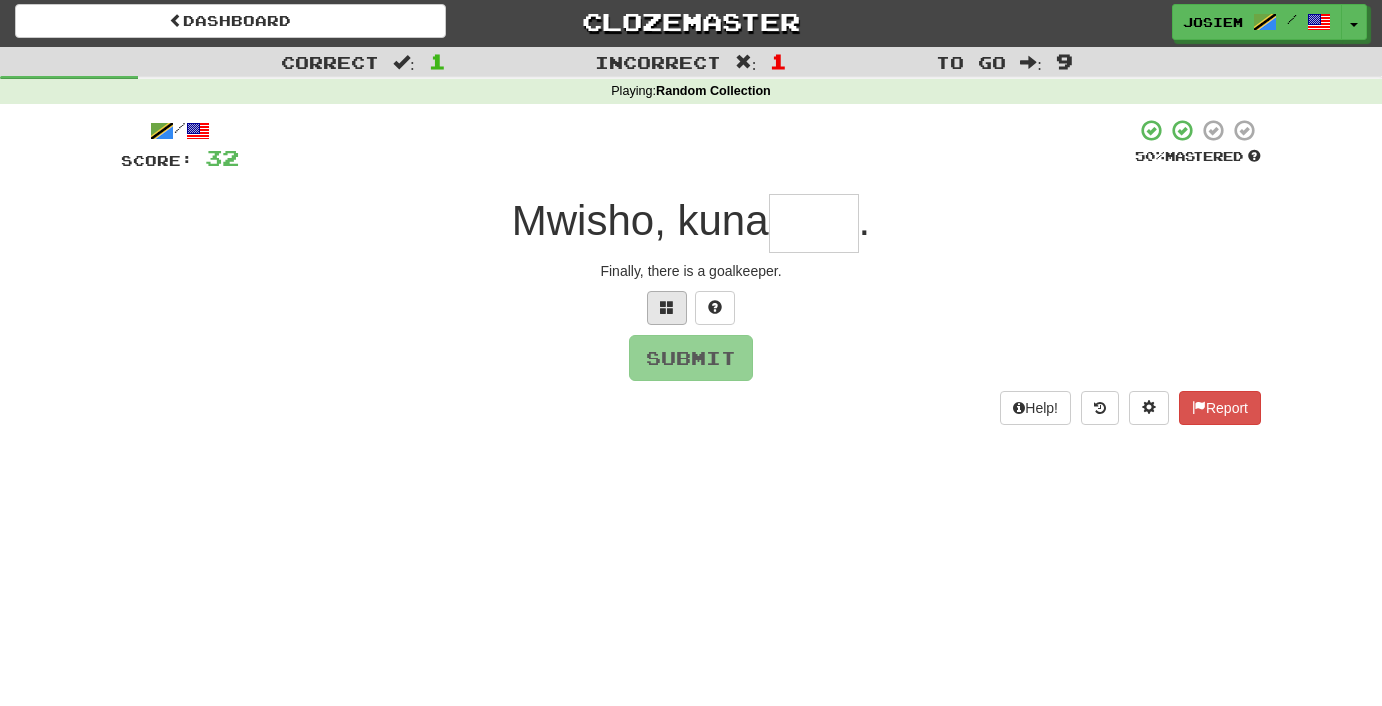 click at bounding box center (667, 307) 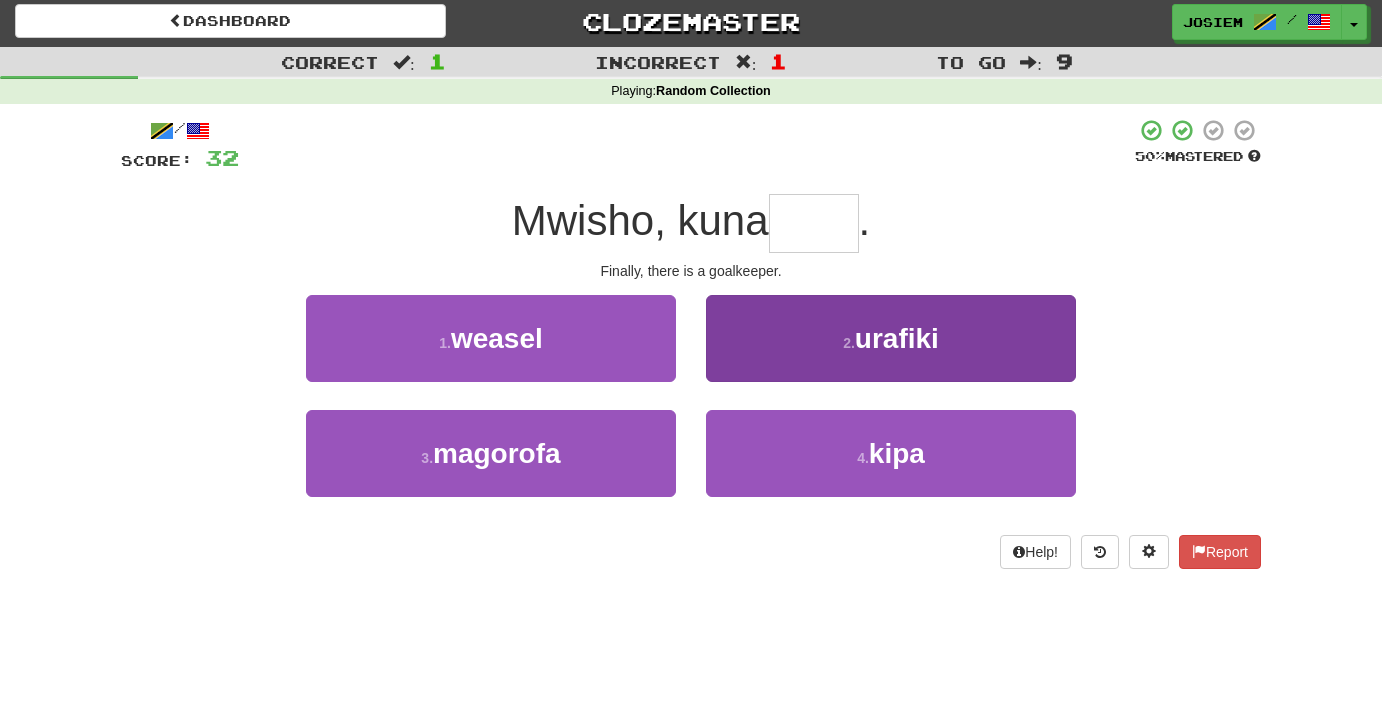 click on "4 .  kipa" at bounding box center [891, 453] 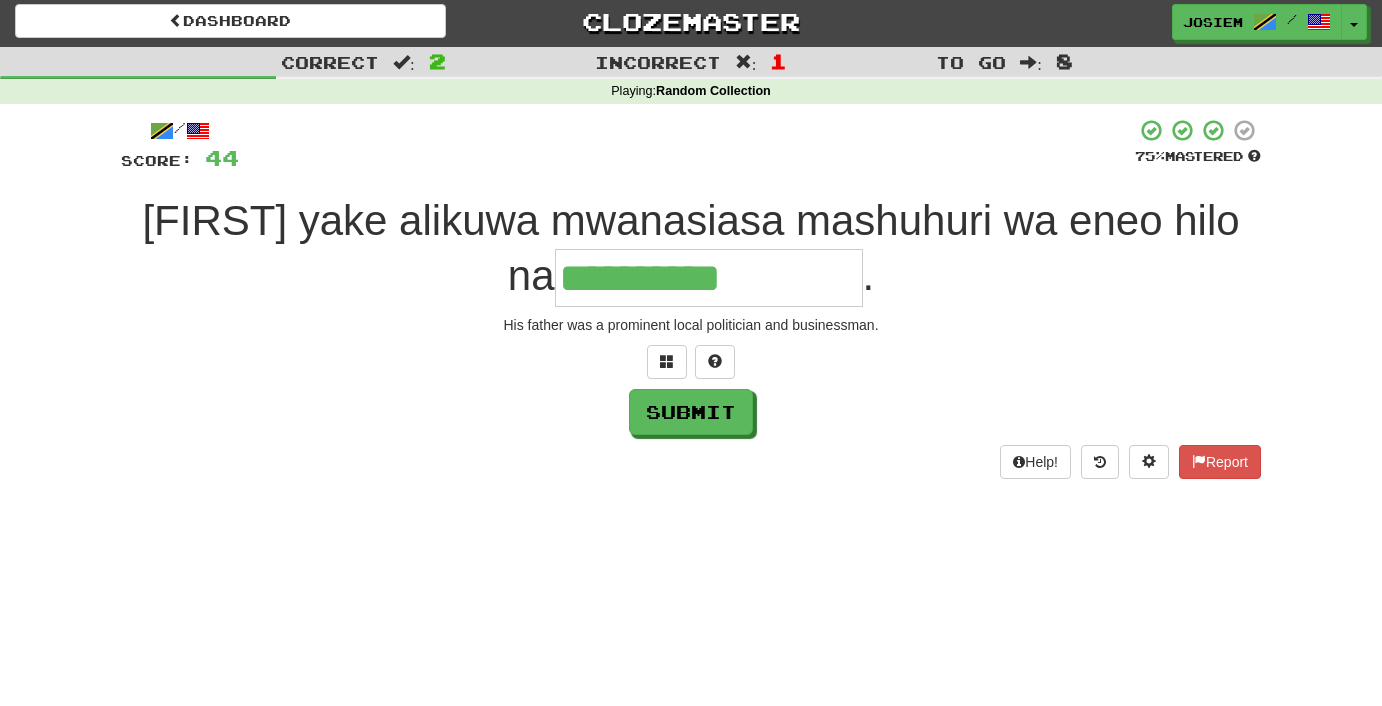 click on "Help!  Report" at bounding box center [691, 462] 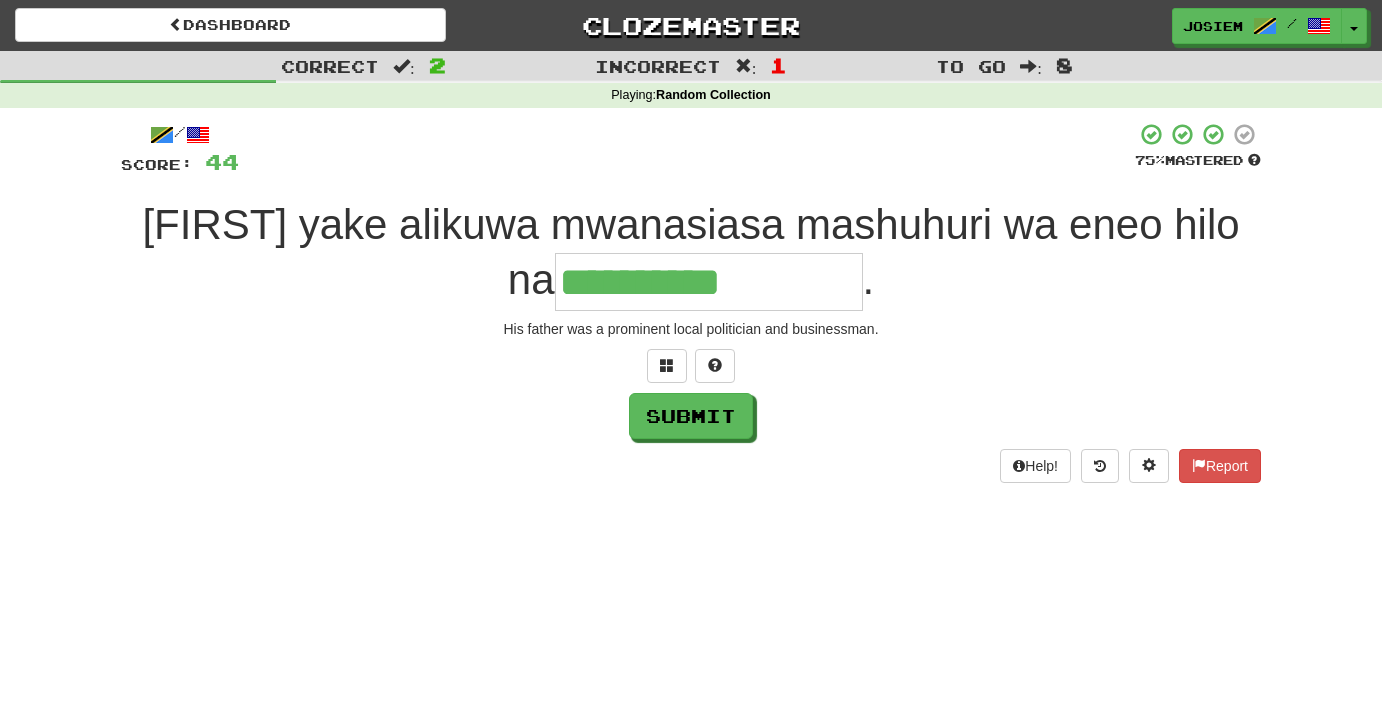 scroll, scrollTop: 27, scrollLeft: 0, axis: vertical 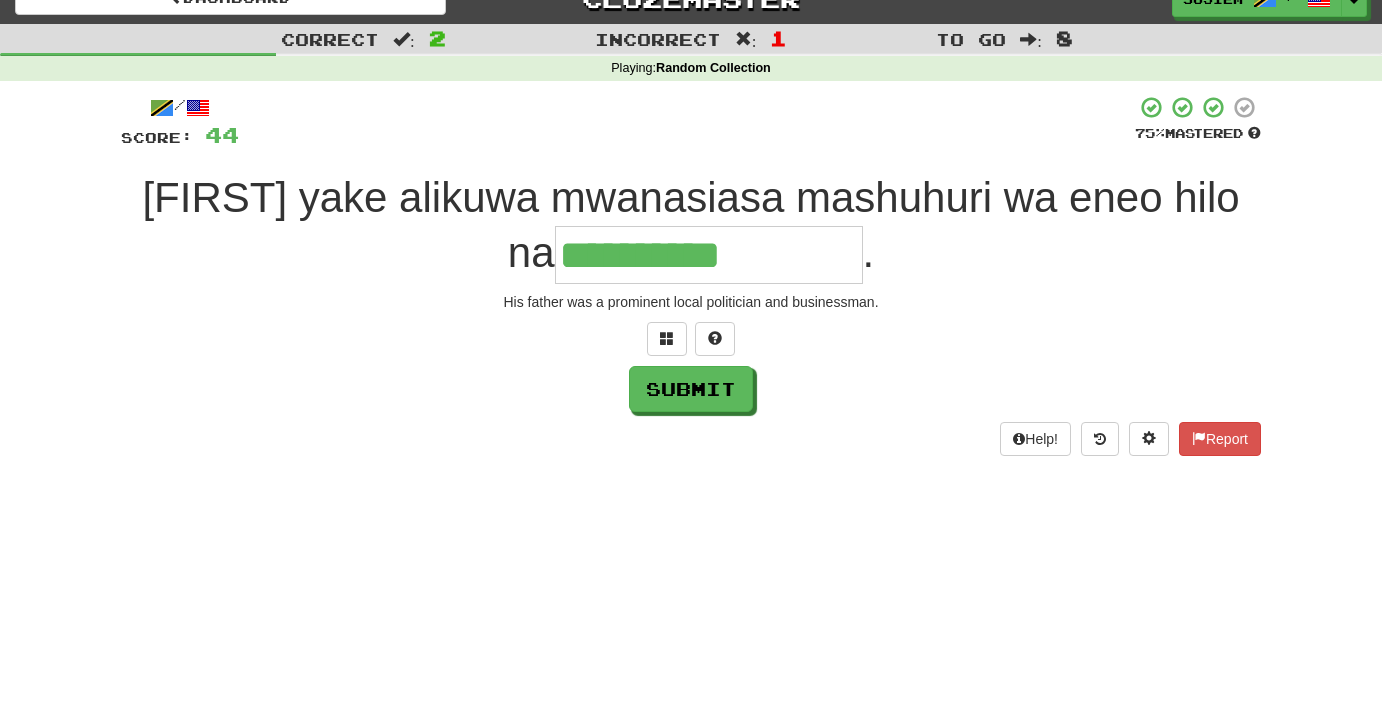 click on "**********" at bounding box center (709, 255) 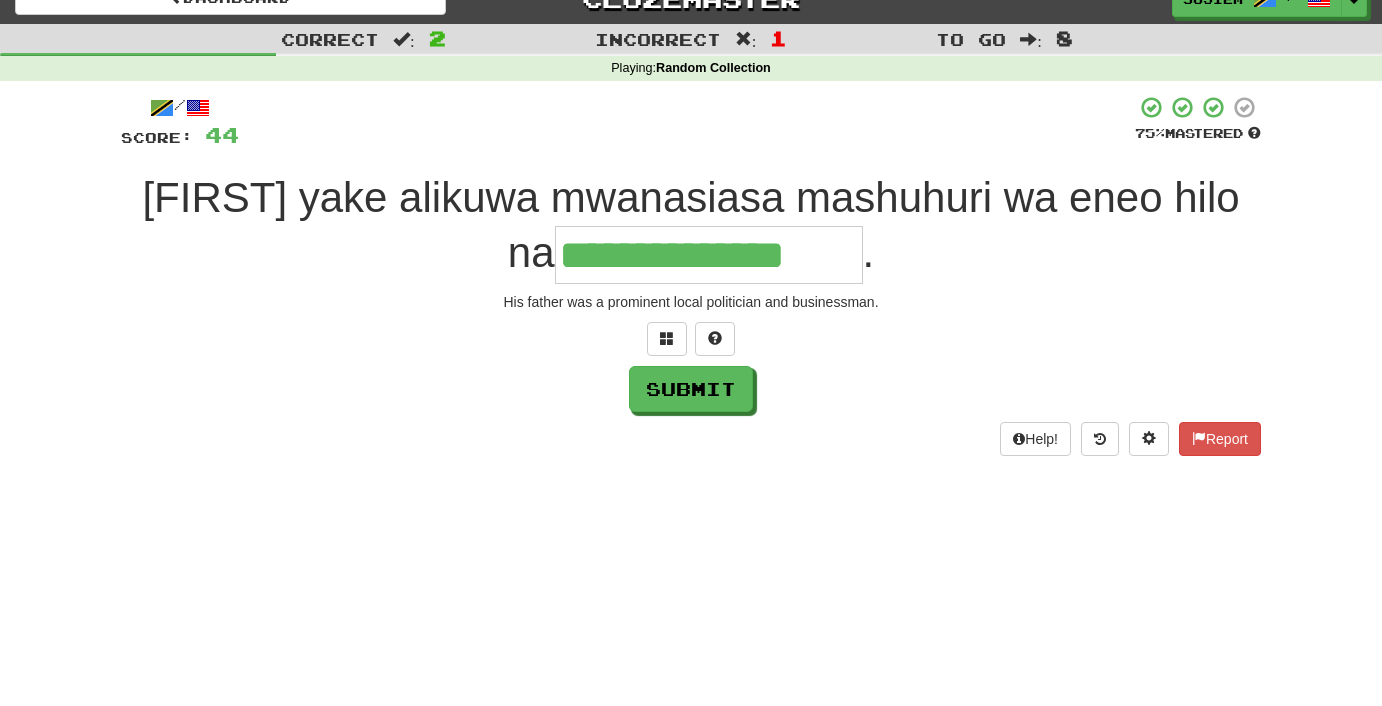 type on "**********" 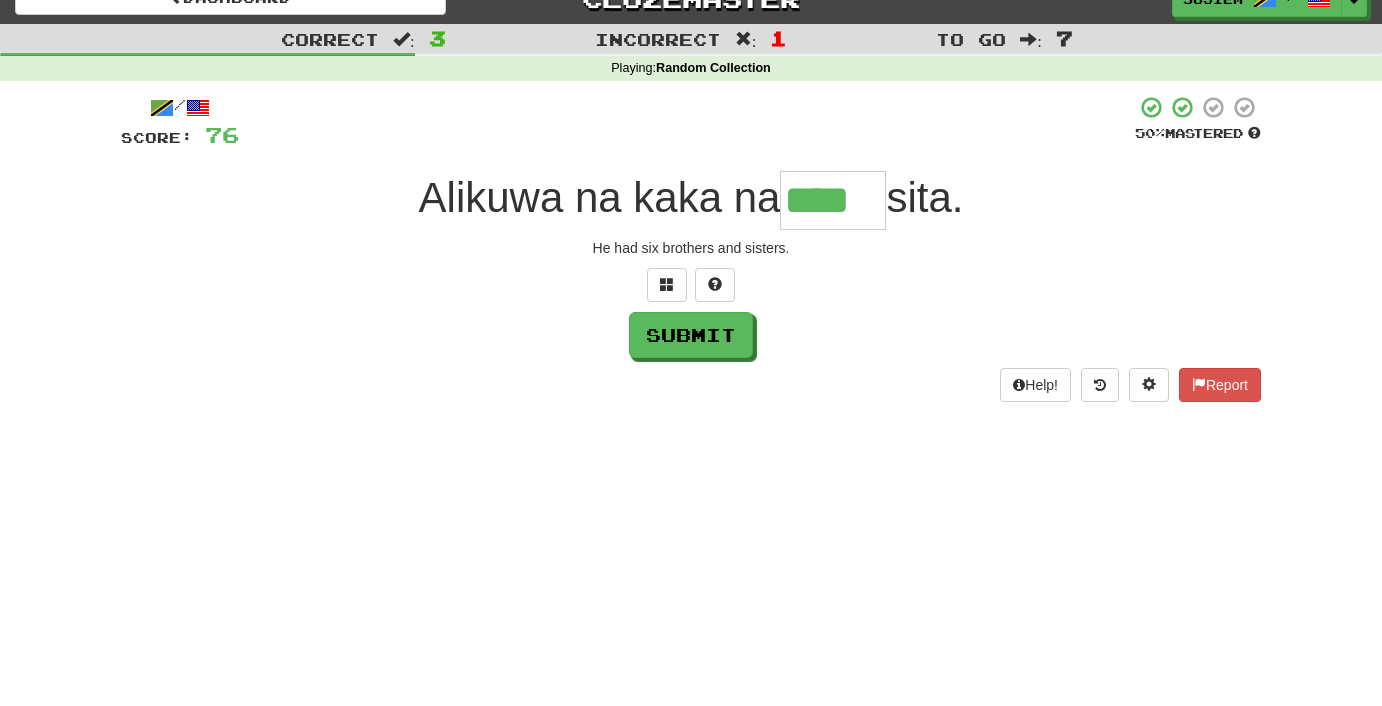 type on "****" 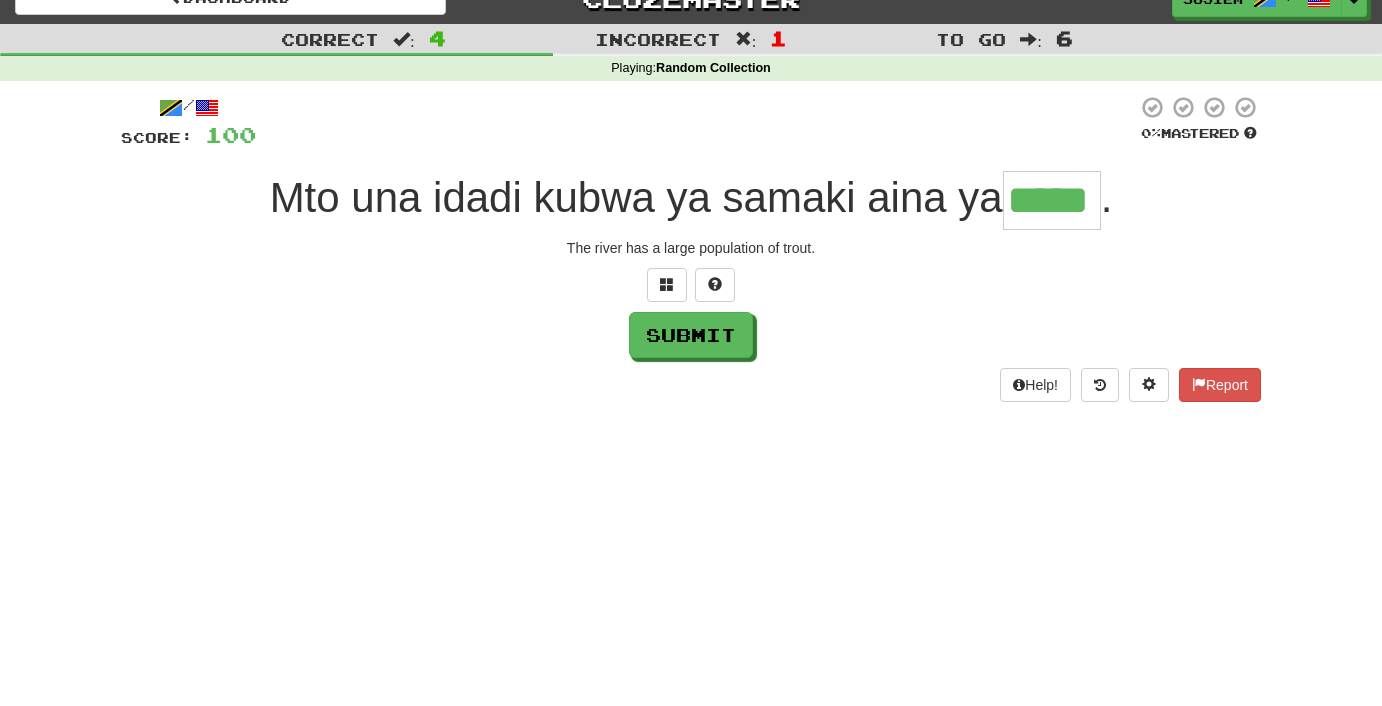 type on "*****" 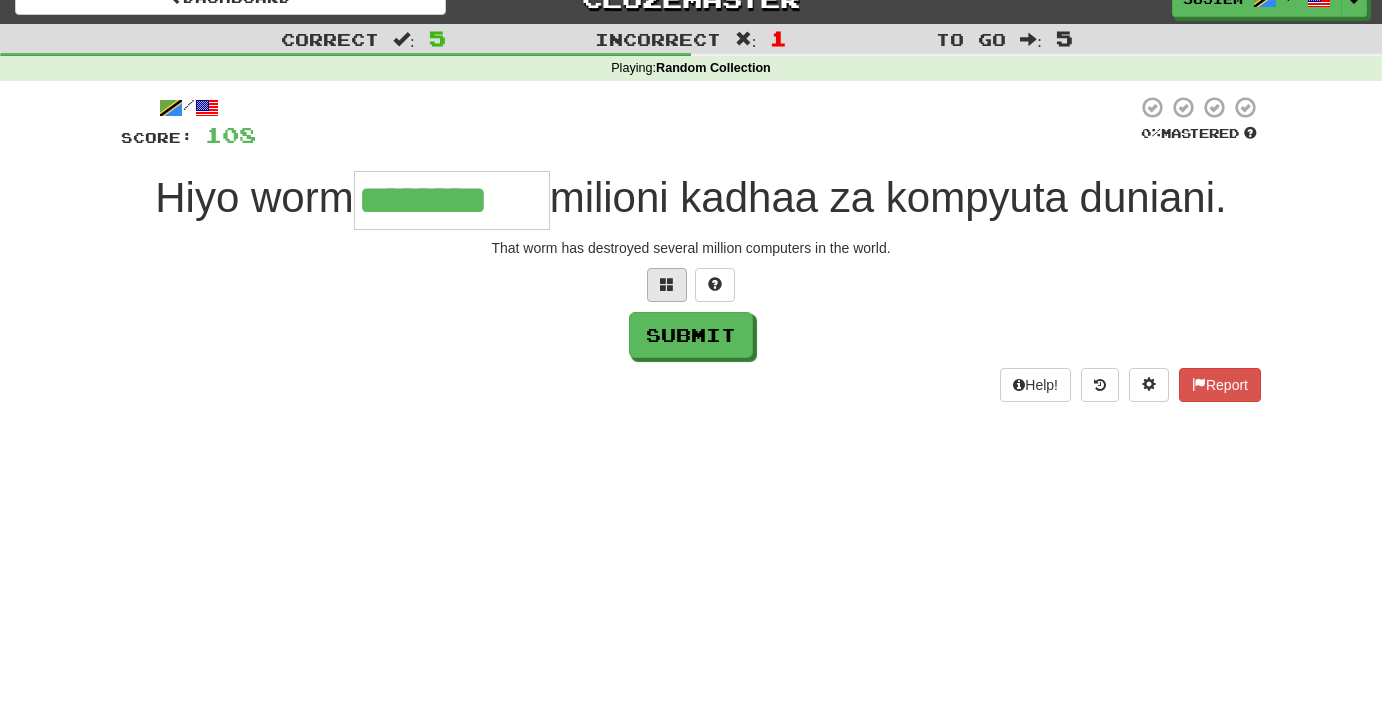 click at bounding box center (667, 285) 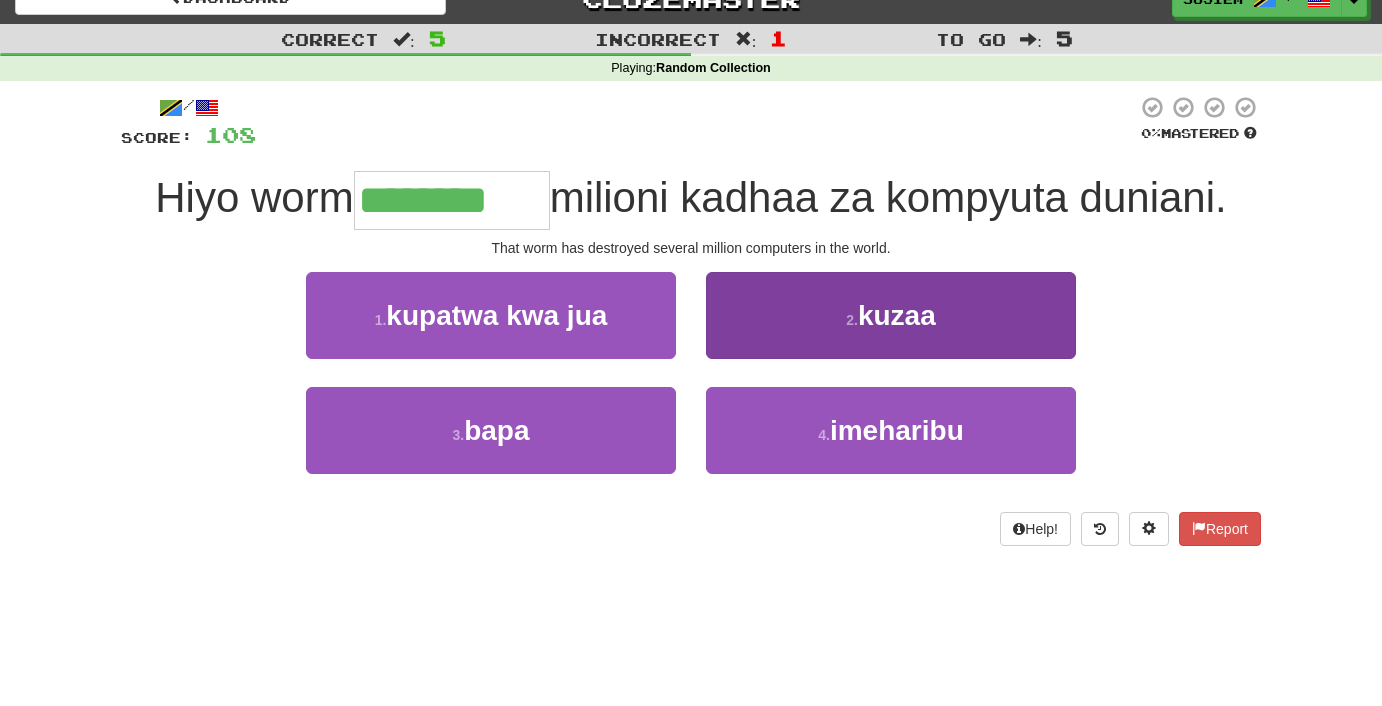 click on "4 .  imeharibu" at bounding box center (891, 430) 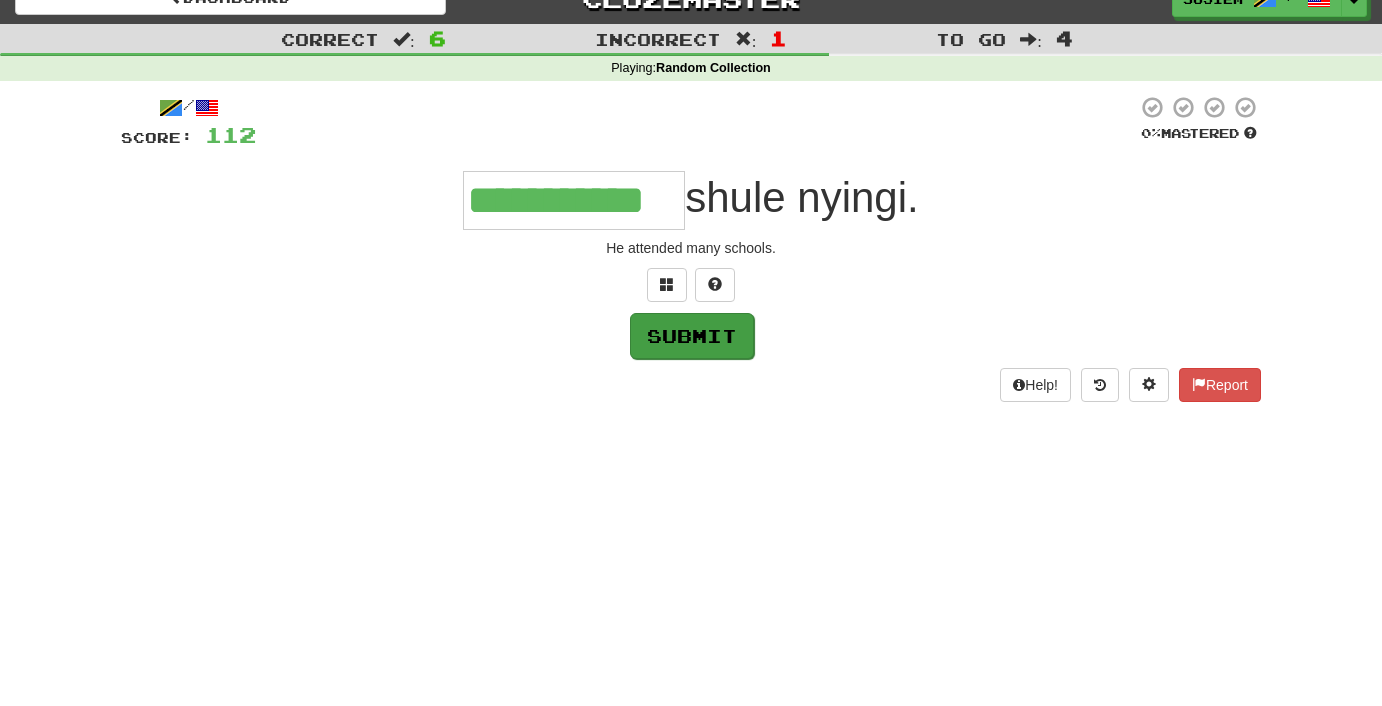 type on "**********" 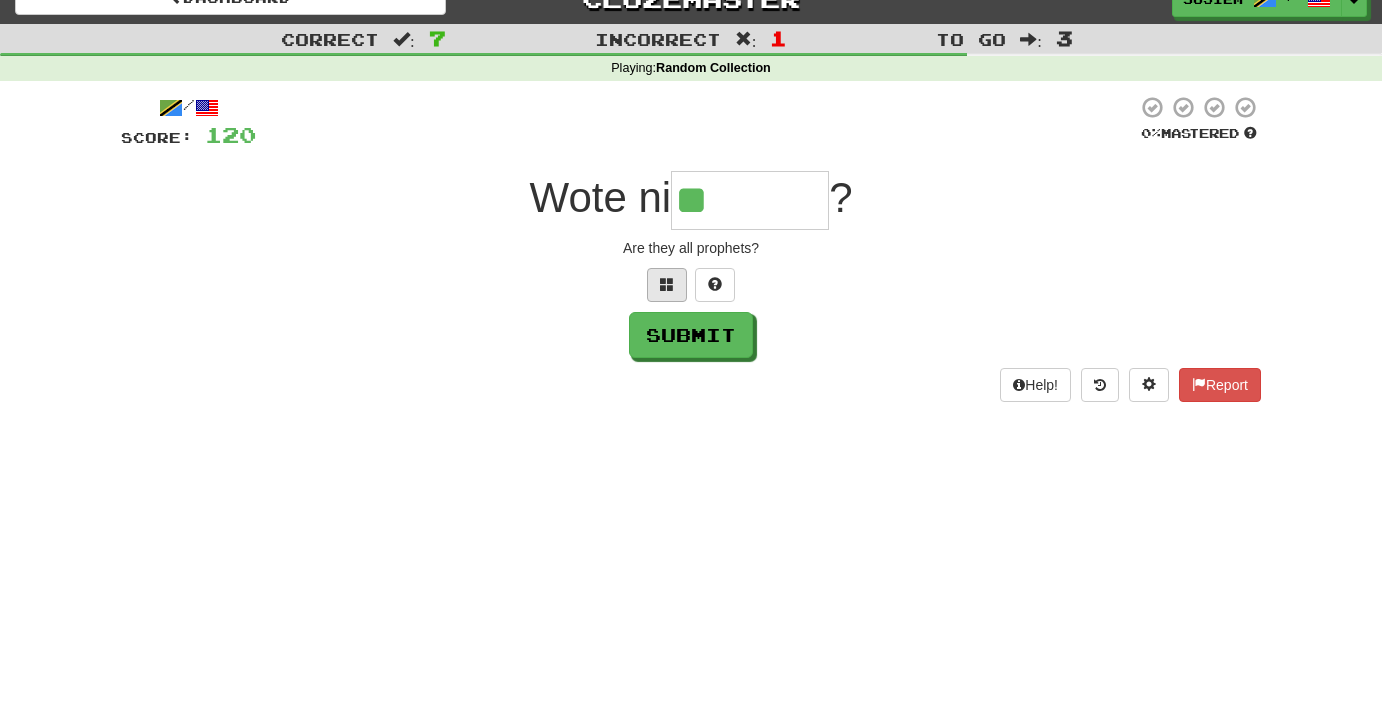click at bounding box center [667, 284] 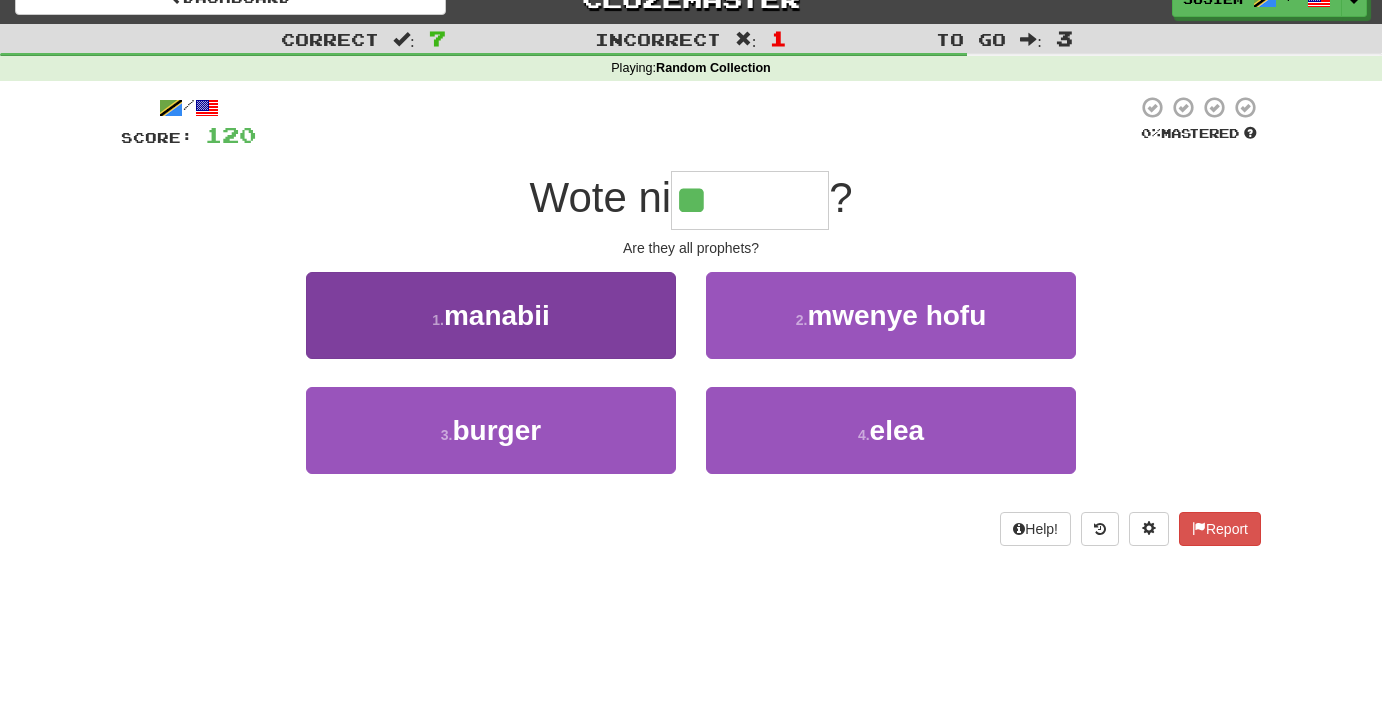 click on "1 .  manabii" at bounding box center (491, 315) 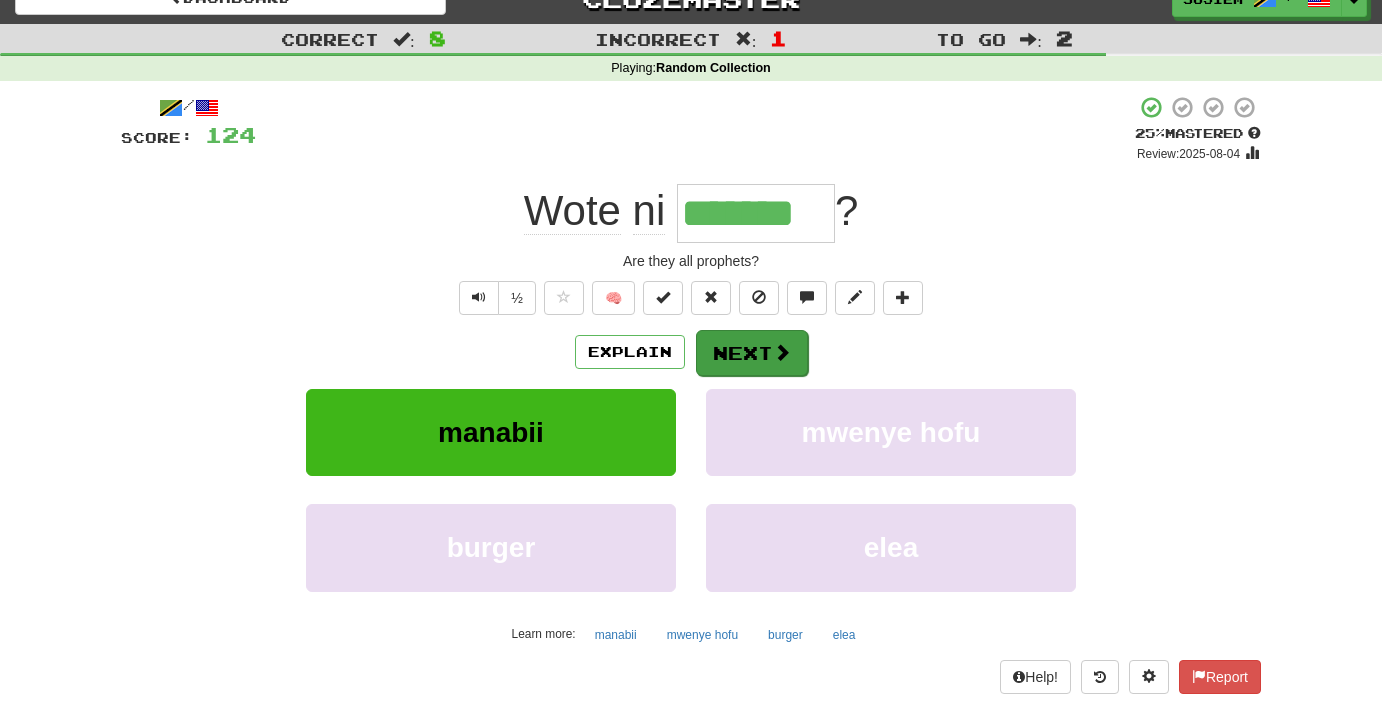 click on "Next" at bounding box center [752, 353] 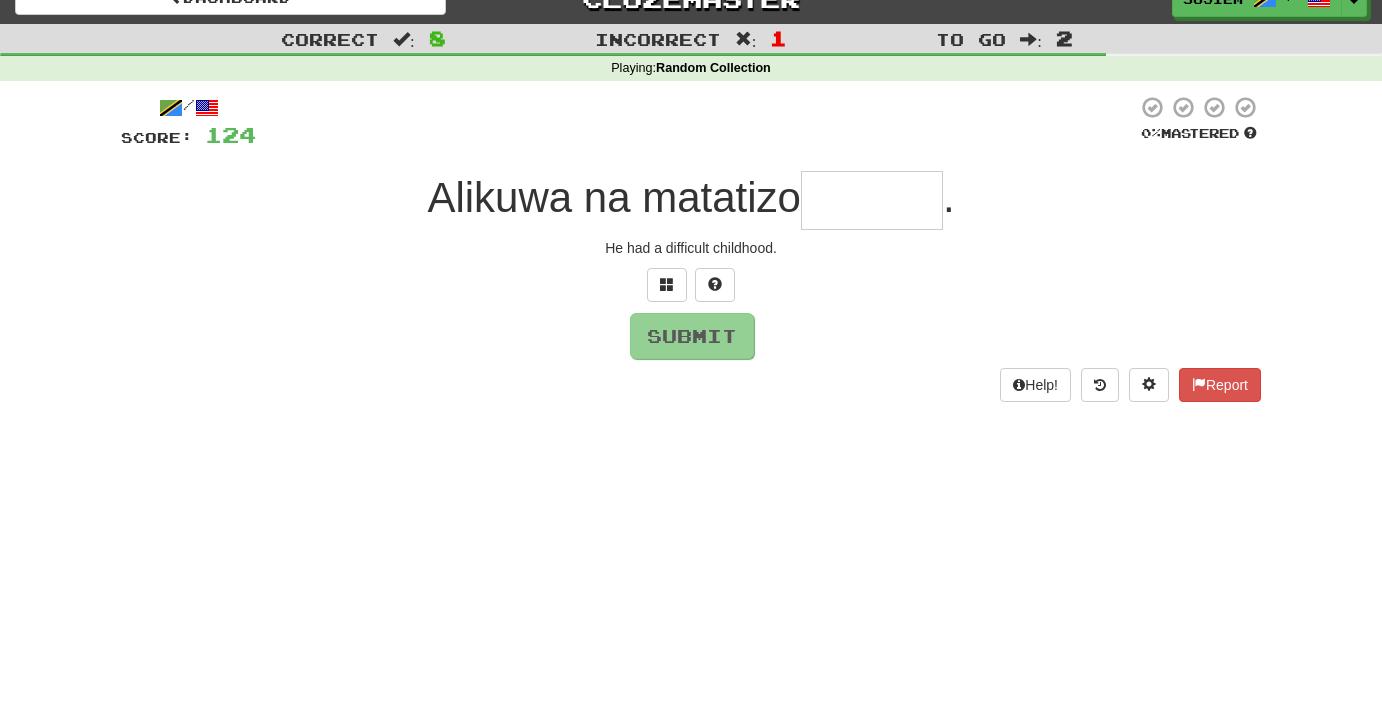 type on "*" 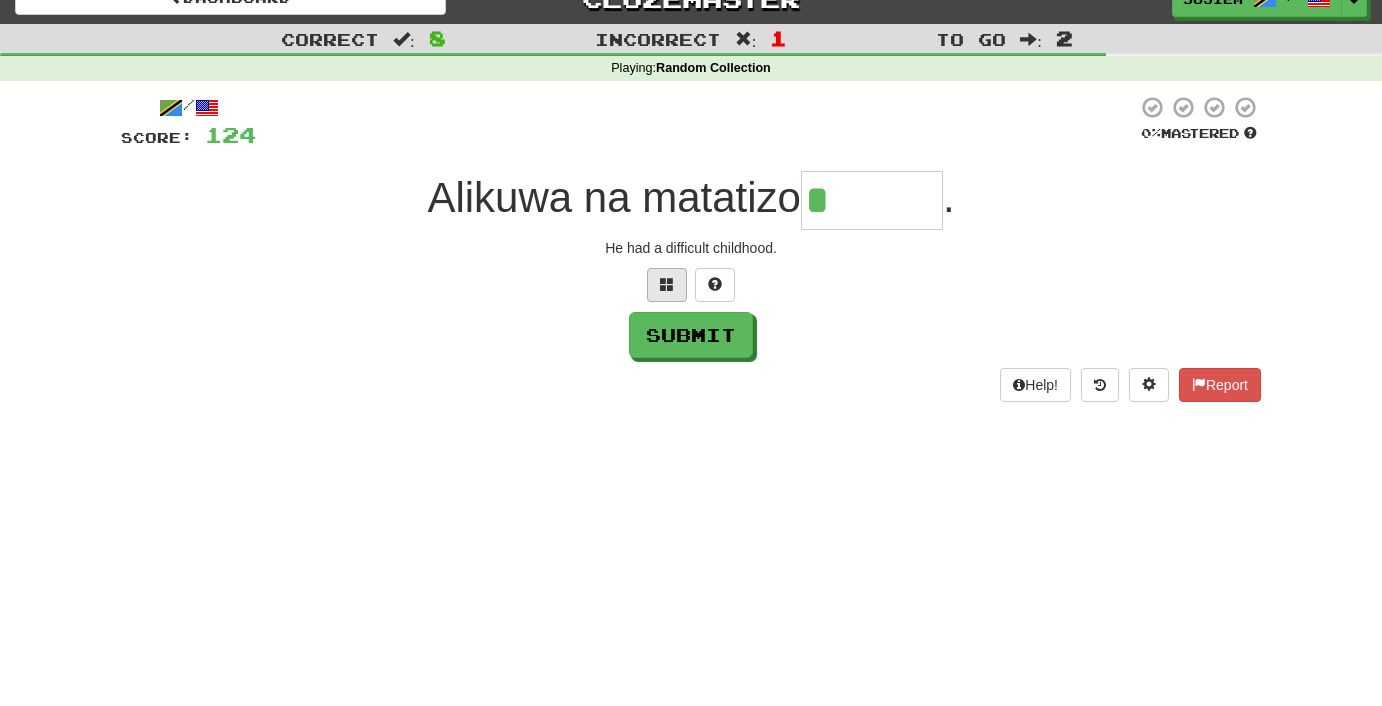 click at bounding box center (667, 285) 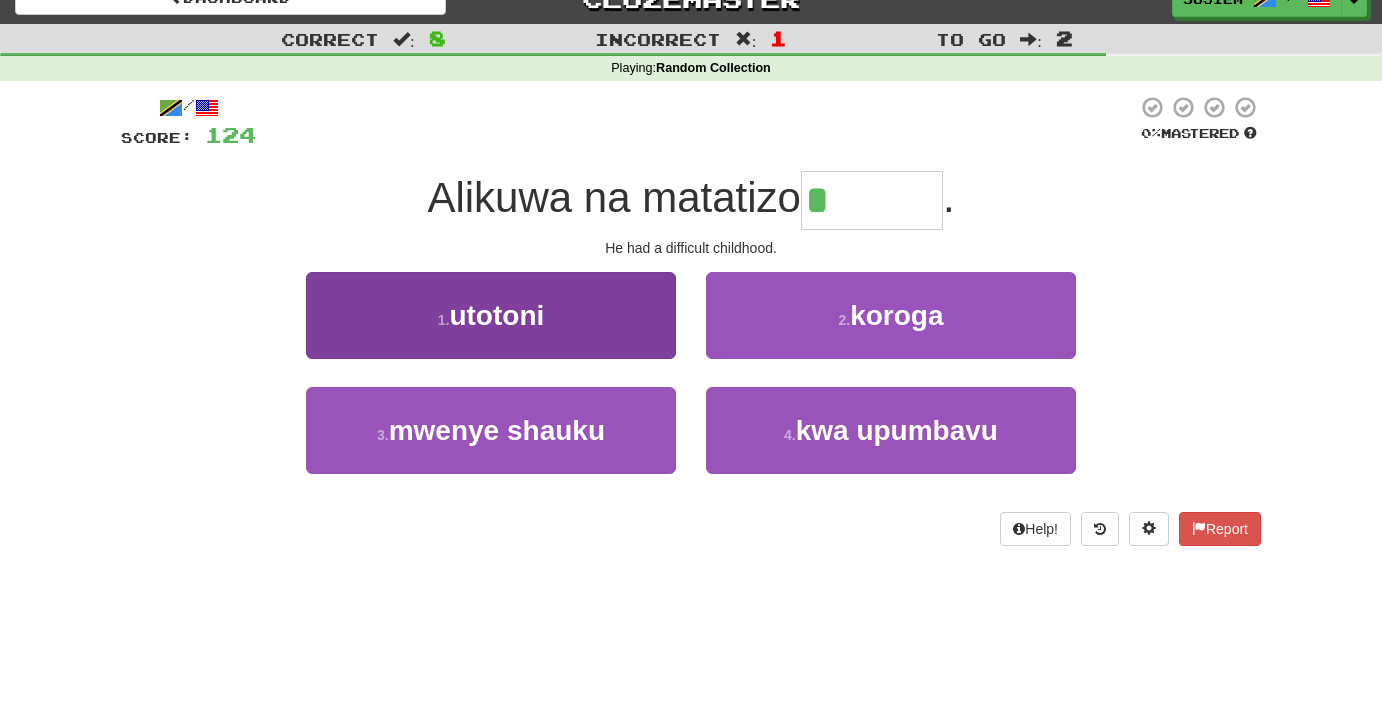 click on "1 .  utotoni" at bounding box center [491, 315] 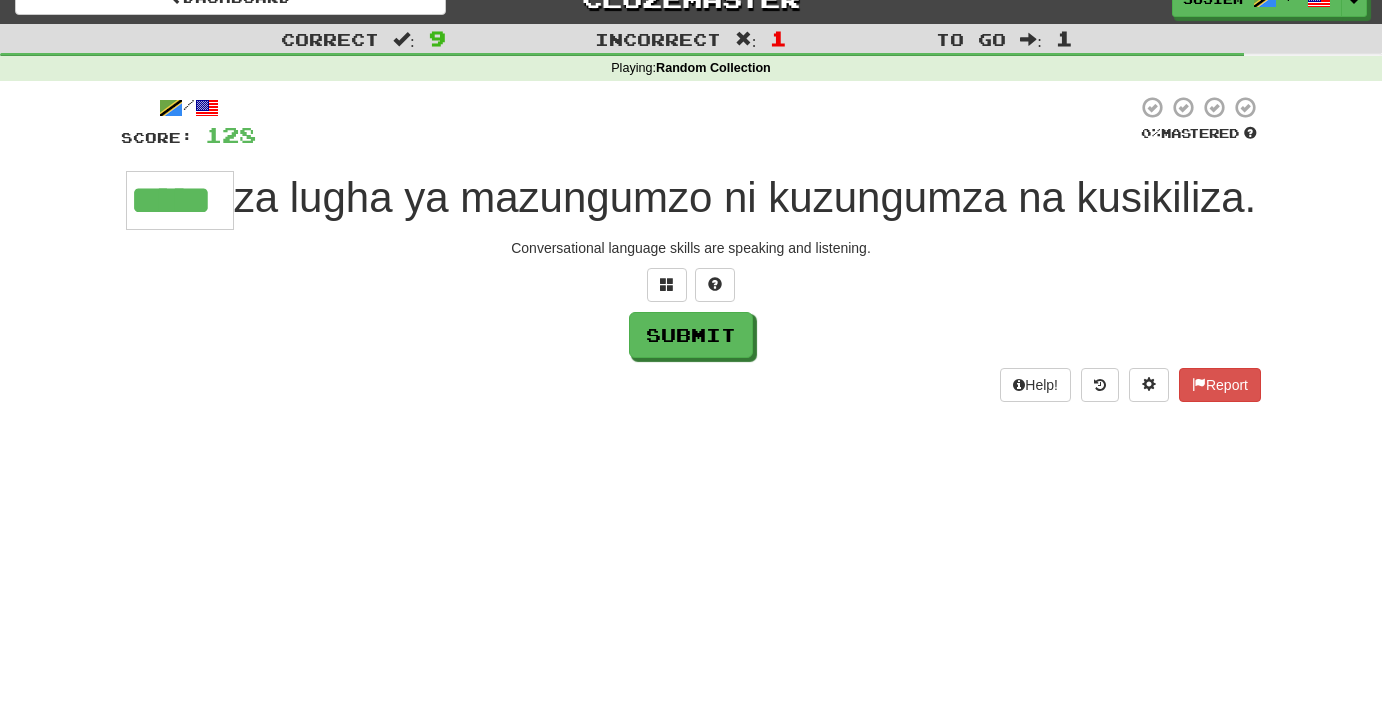 type on "*****" 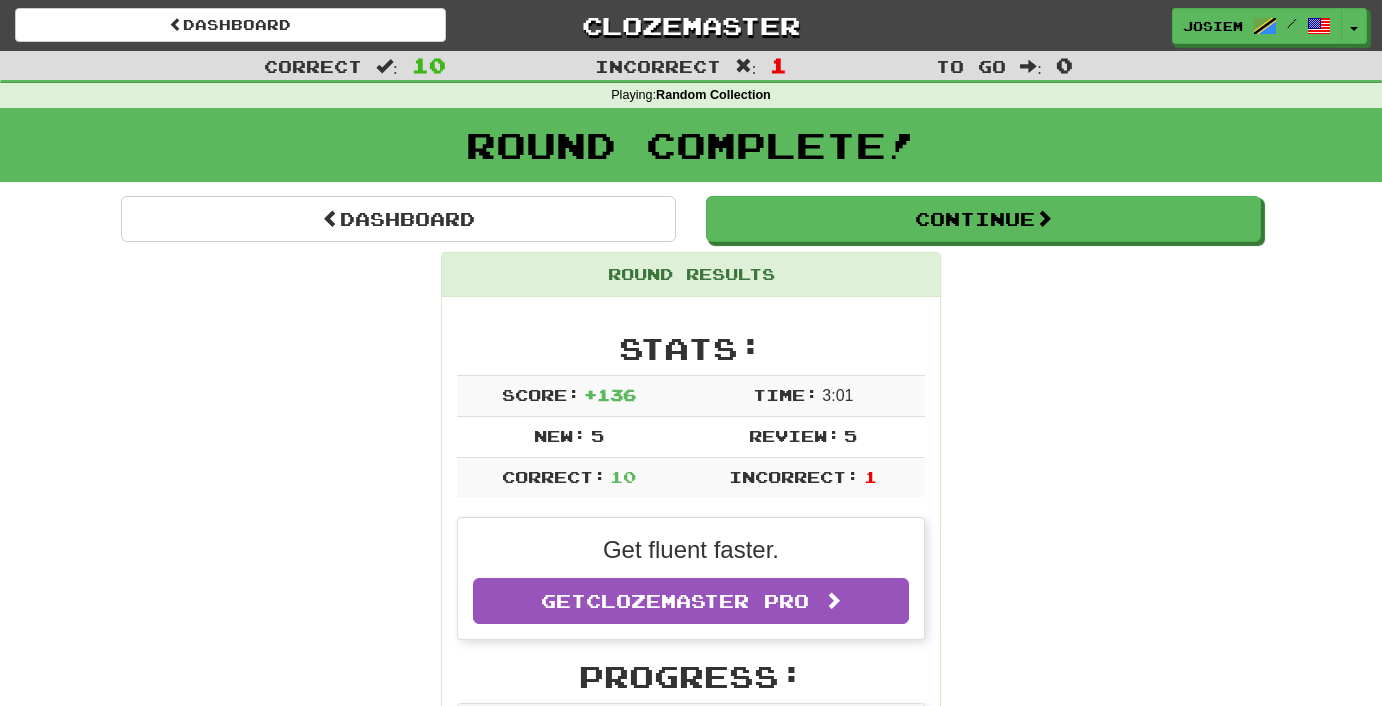 scroll, scrollTop: 0, scrollLeft: 0, axis: both 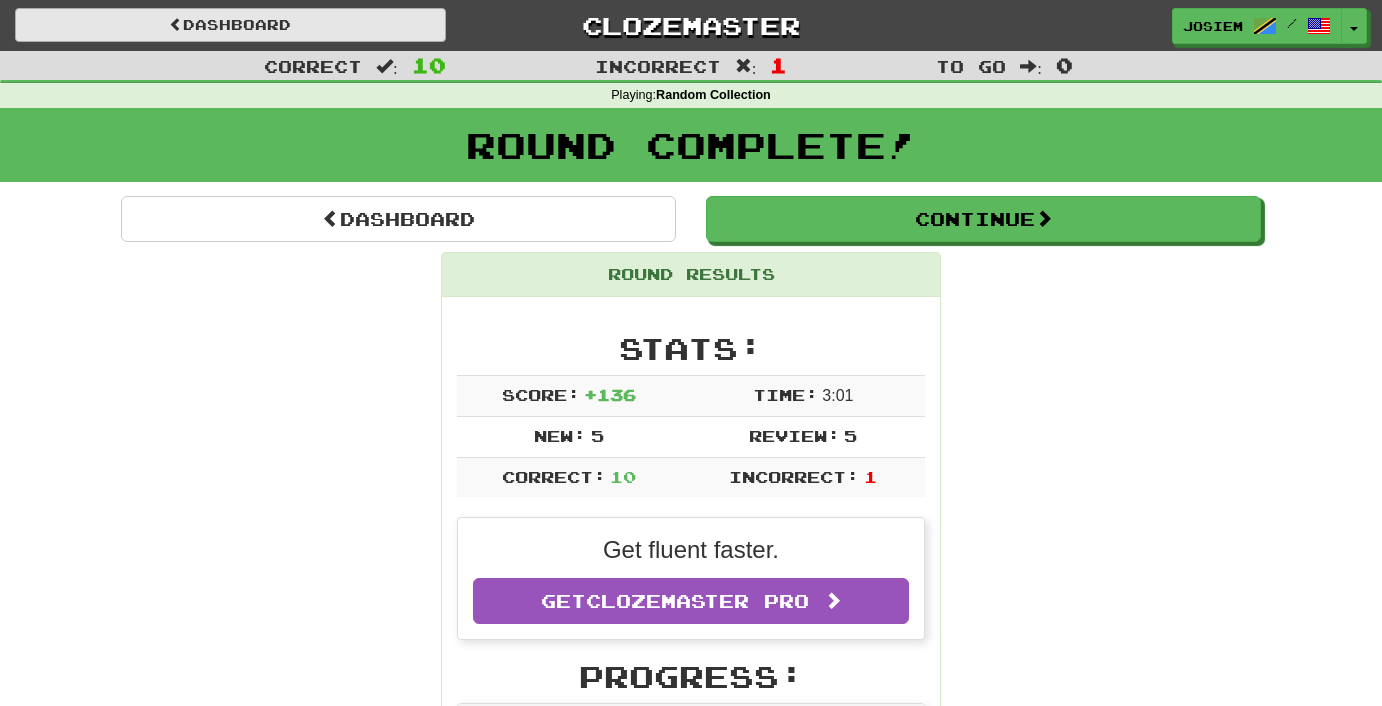 click on "Dashboard" at bounding box center [230, 25] 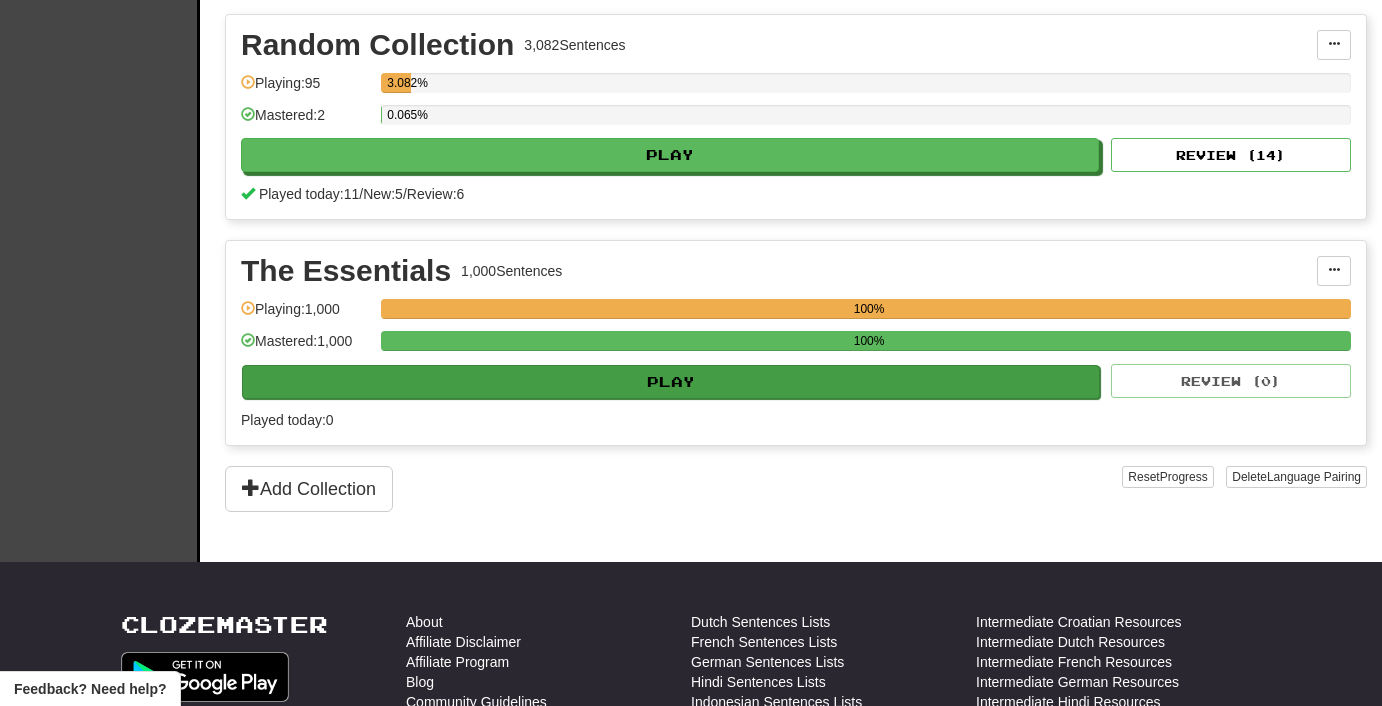 scroll, scrollTop: 411, scrollLeft: 0, axis: vertical 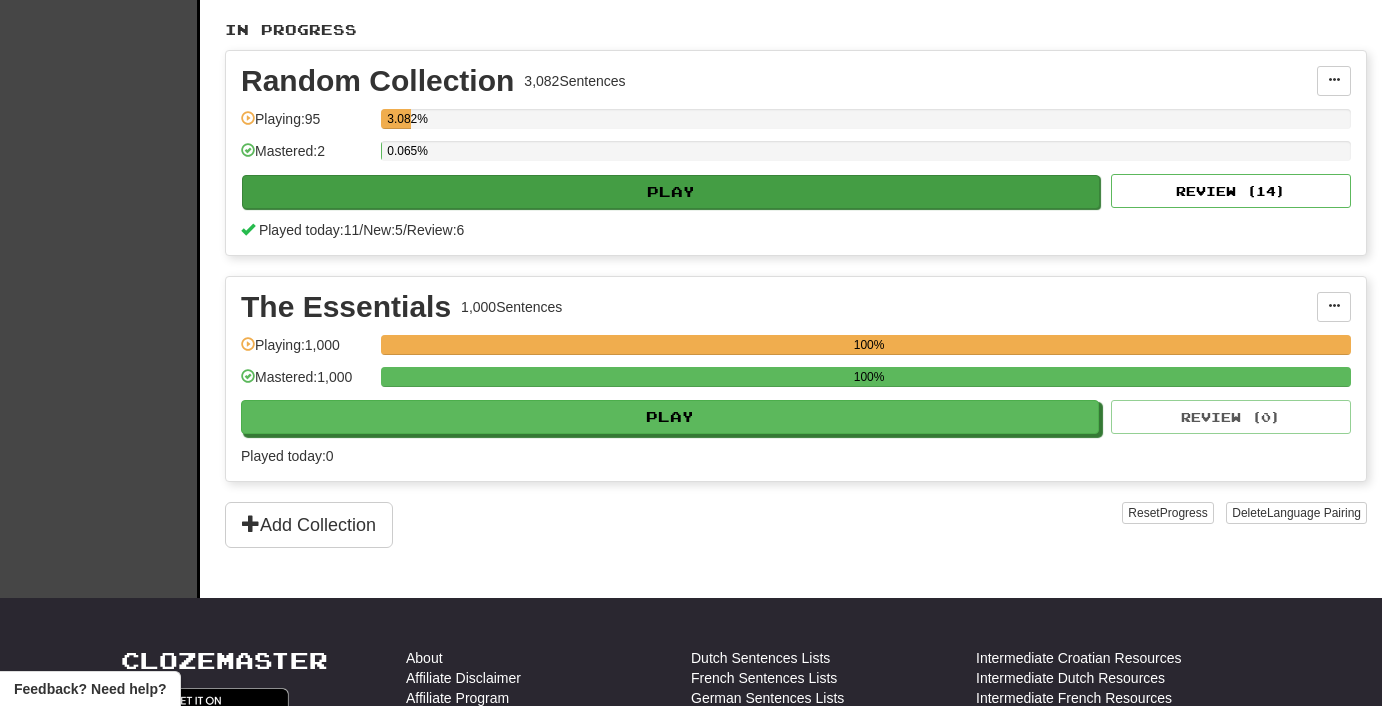 click on "Play" at bounding box center [671, 192] 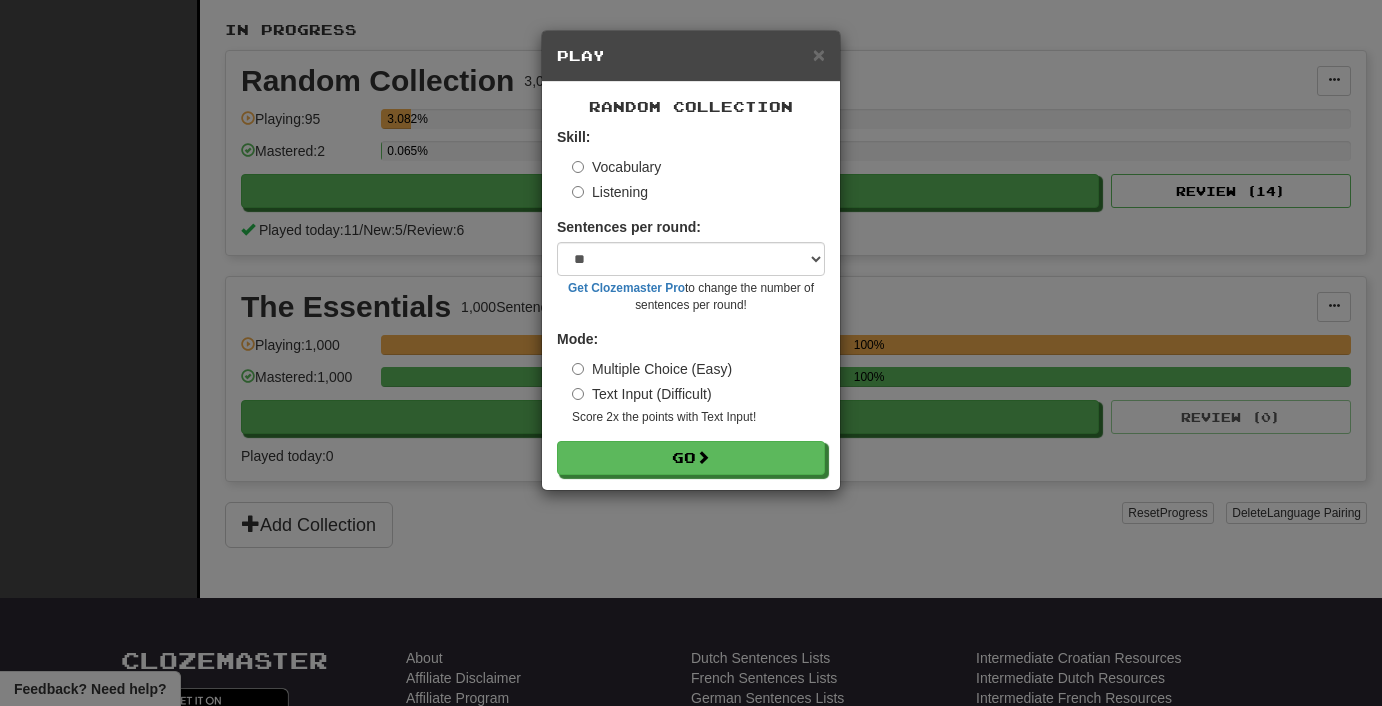 click on "Listening" at bounding box center (610, 192) 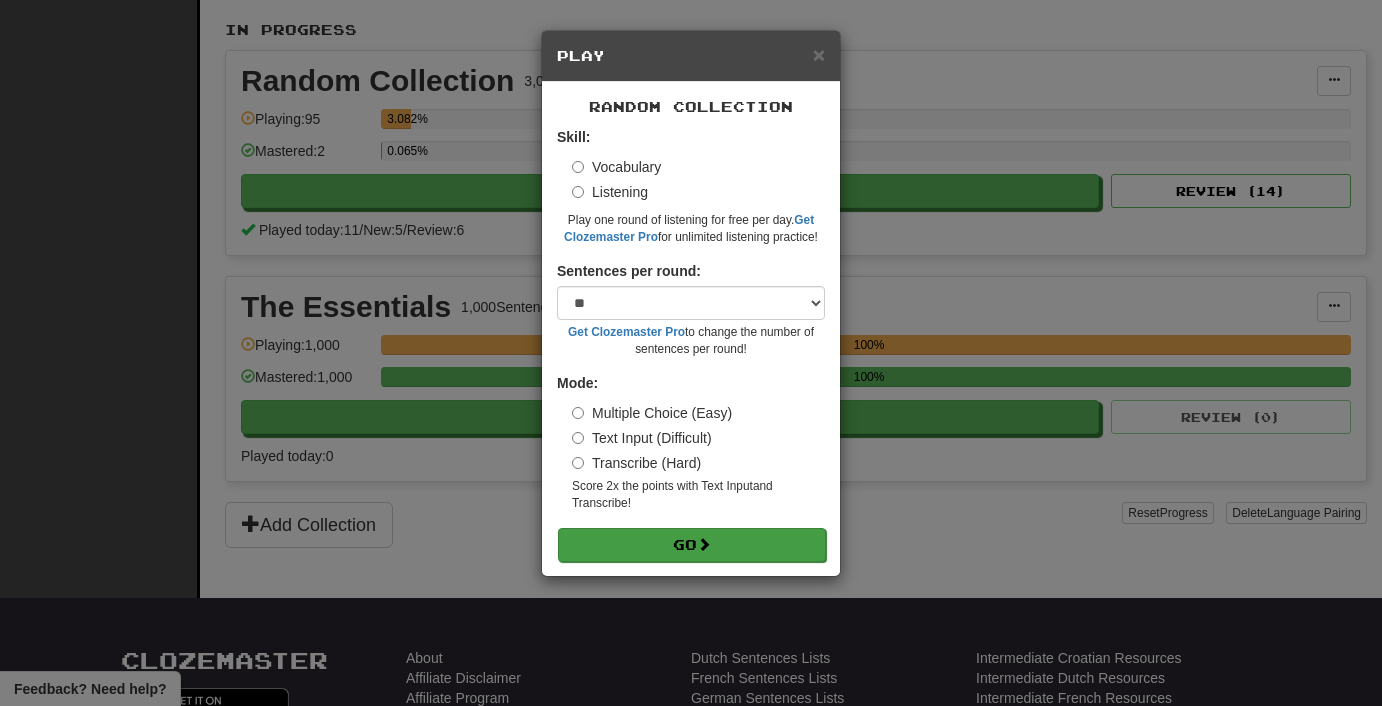 click on "Go" at bounding box center (692, 545) 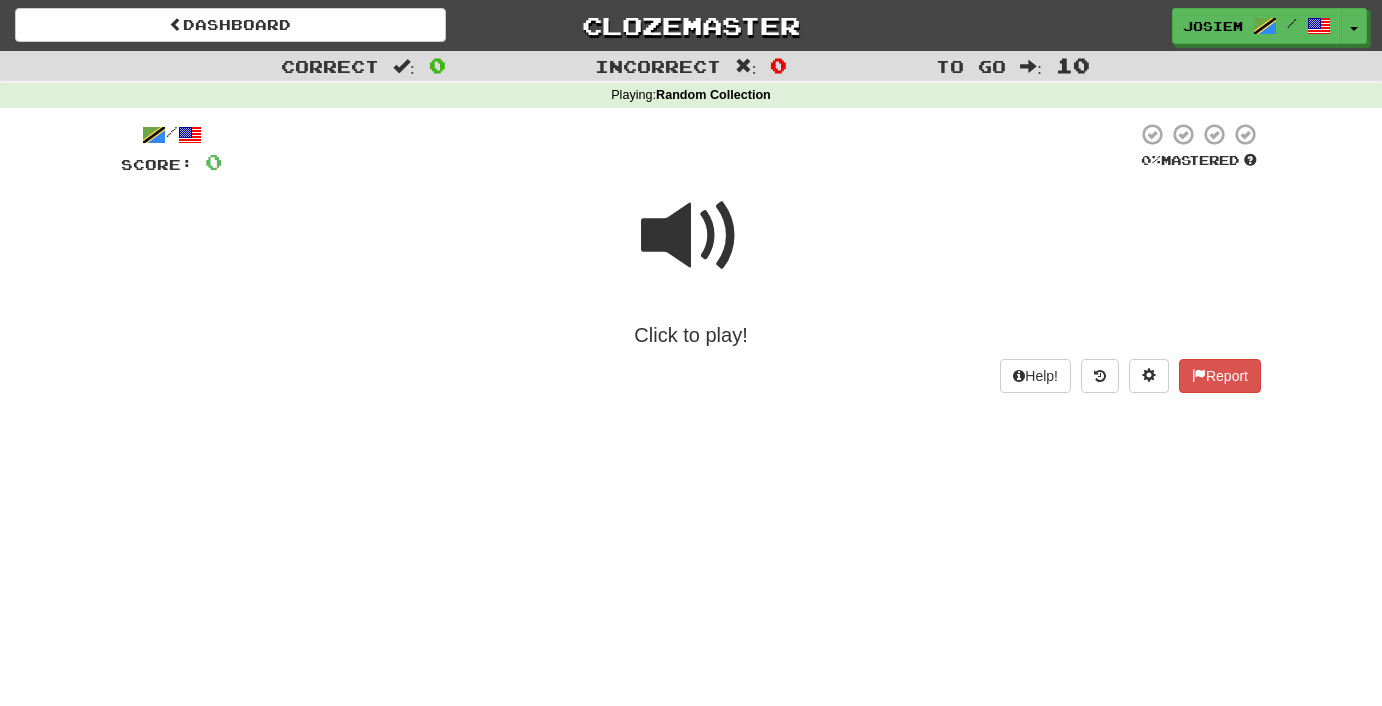 scroll, scrollTop: 0, scrollLeft: 0, axis: both 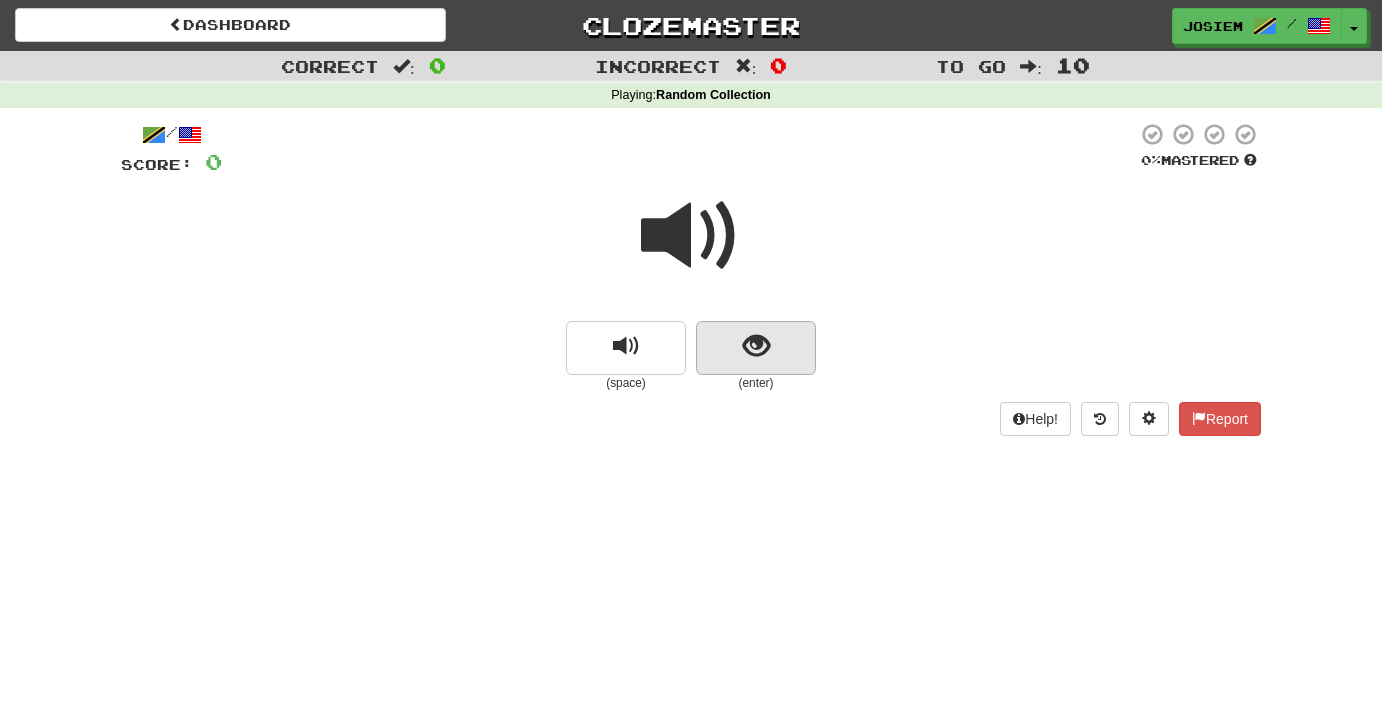 click at bounding box center (756, 346) 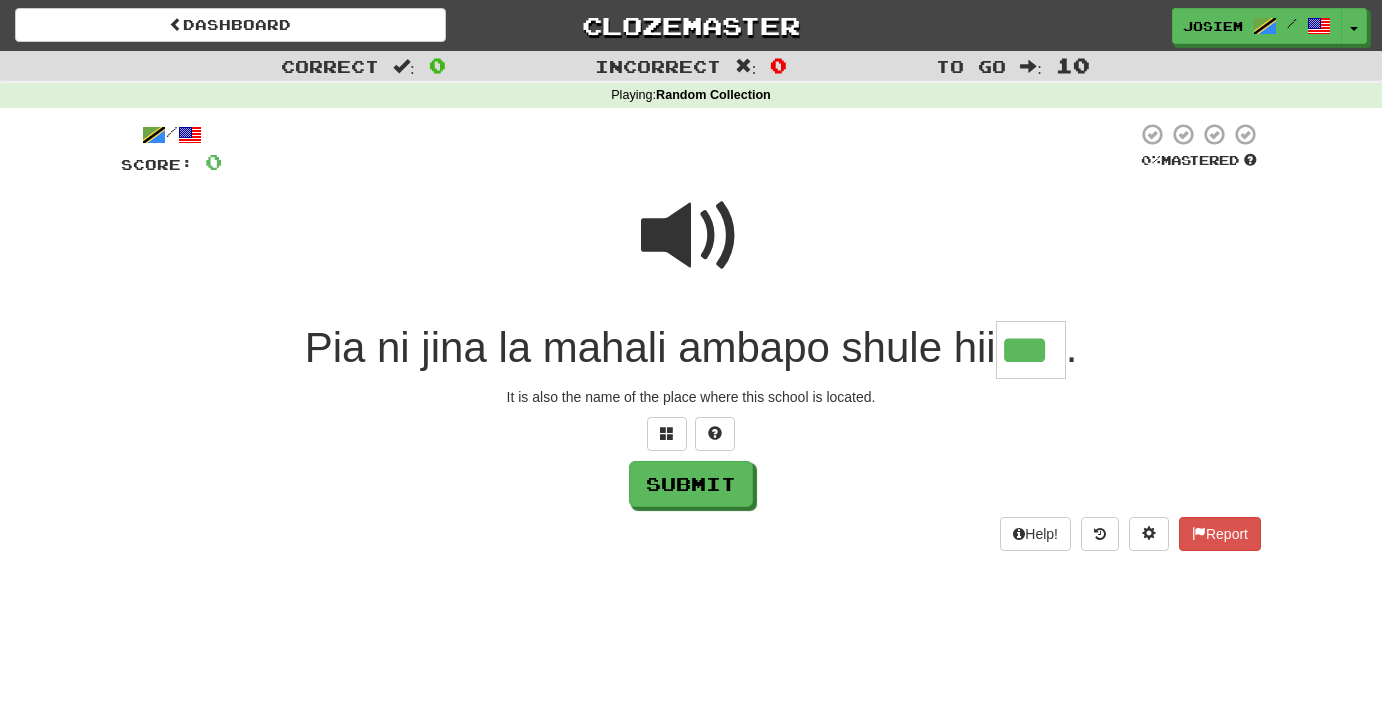 type on "***" 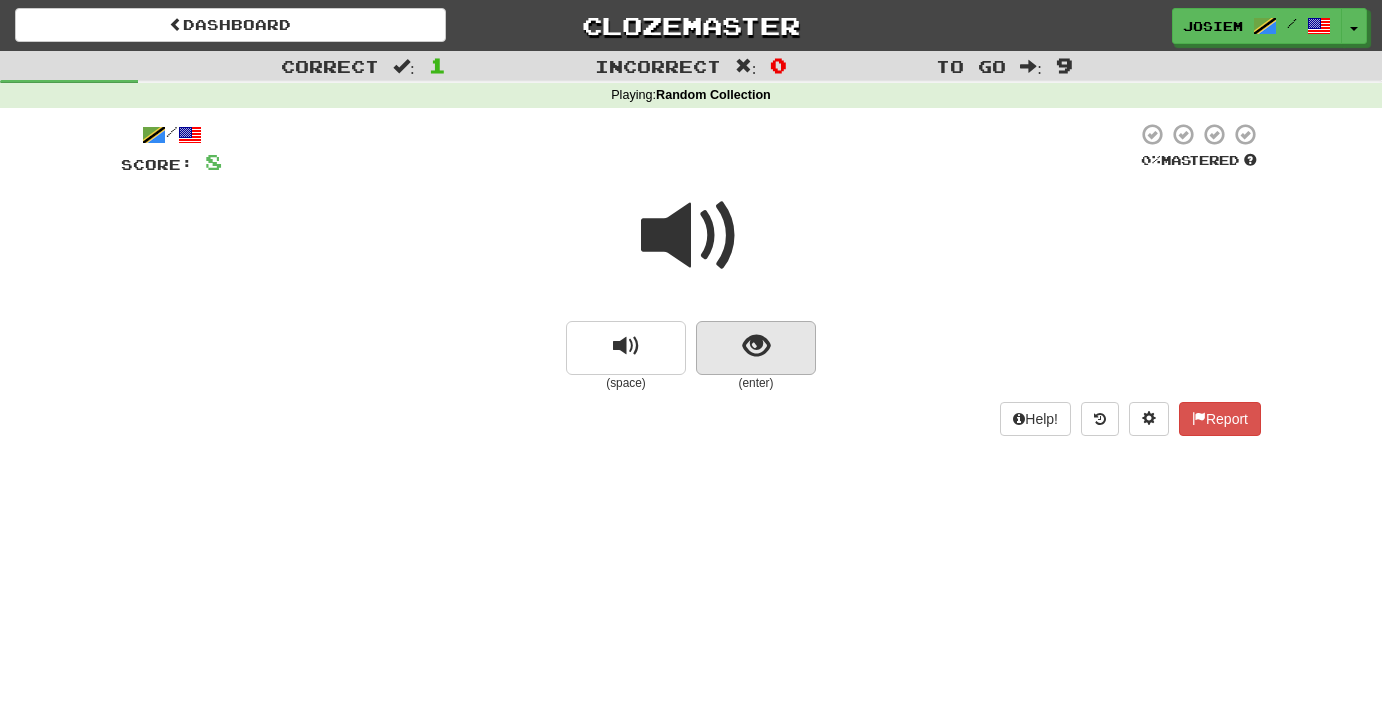 click at bounding box center [756, 346] 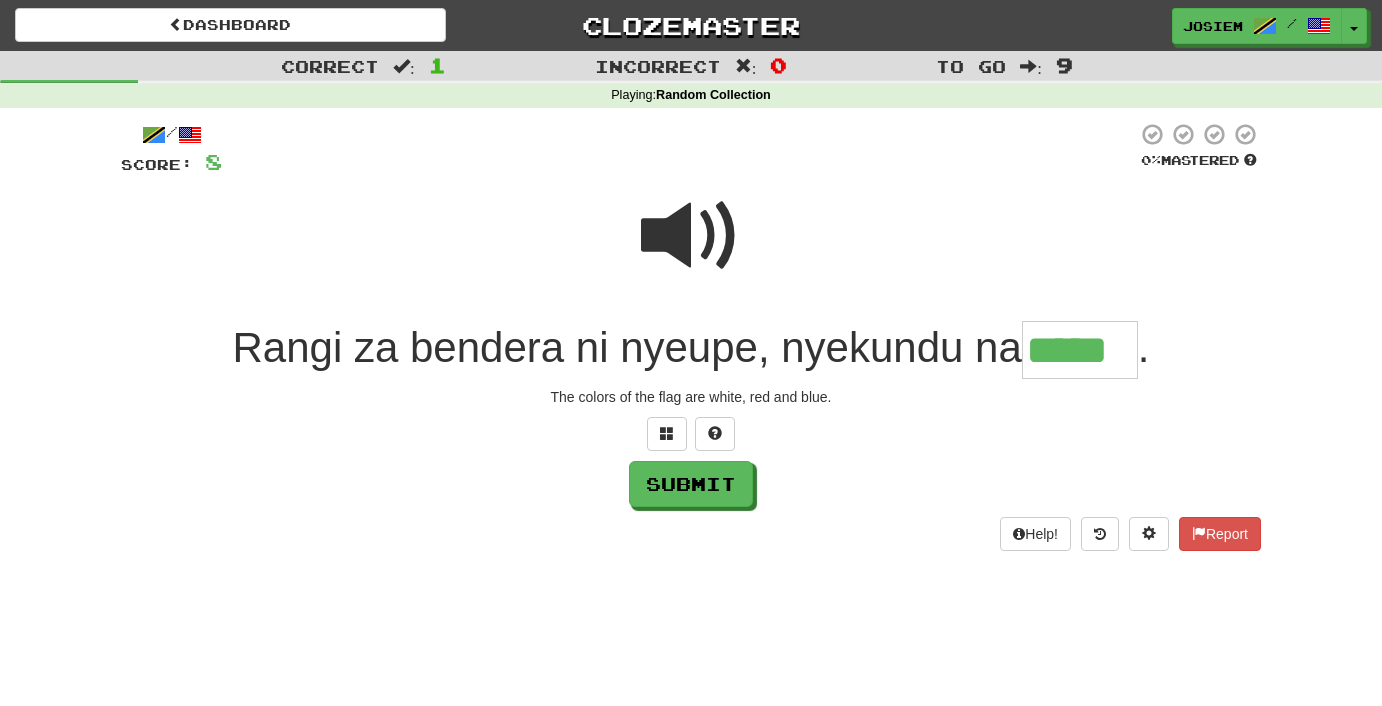type on "*****" 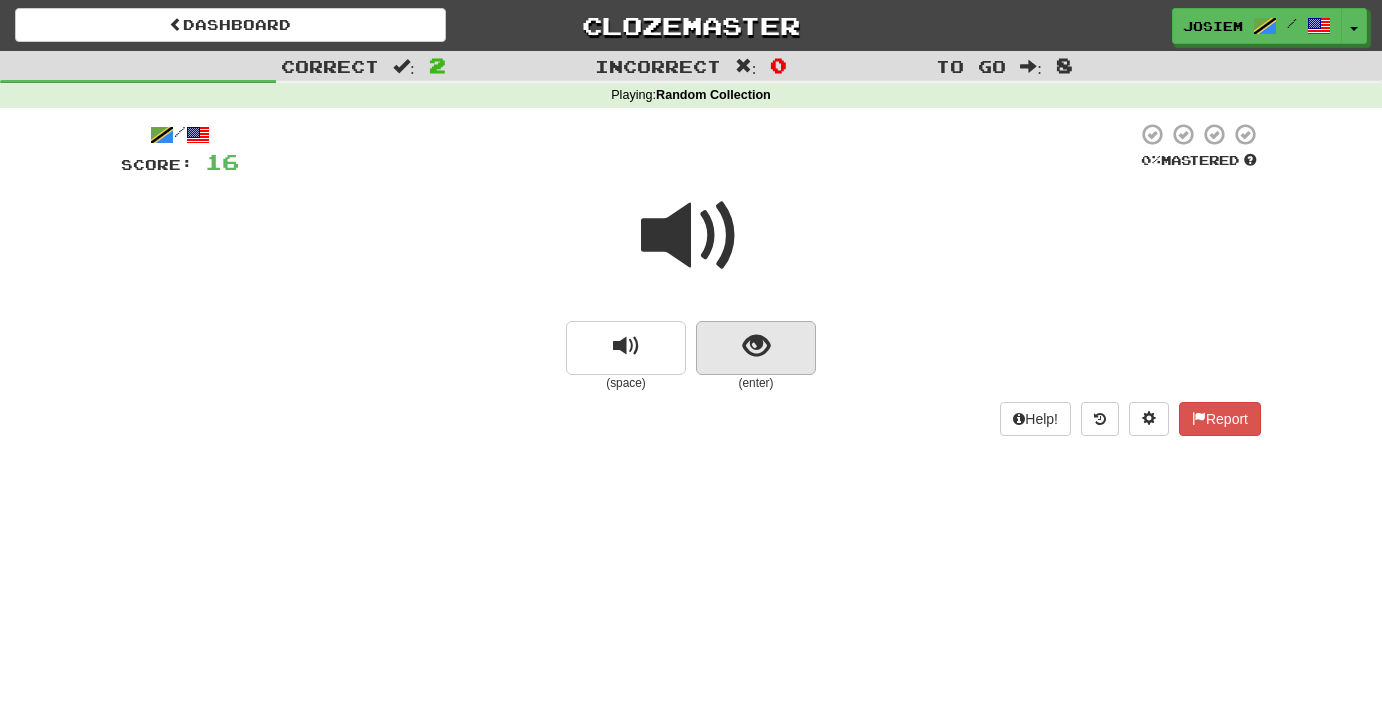 click at bounding box center (756, 346) 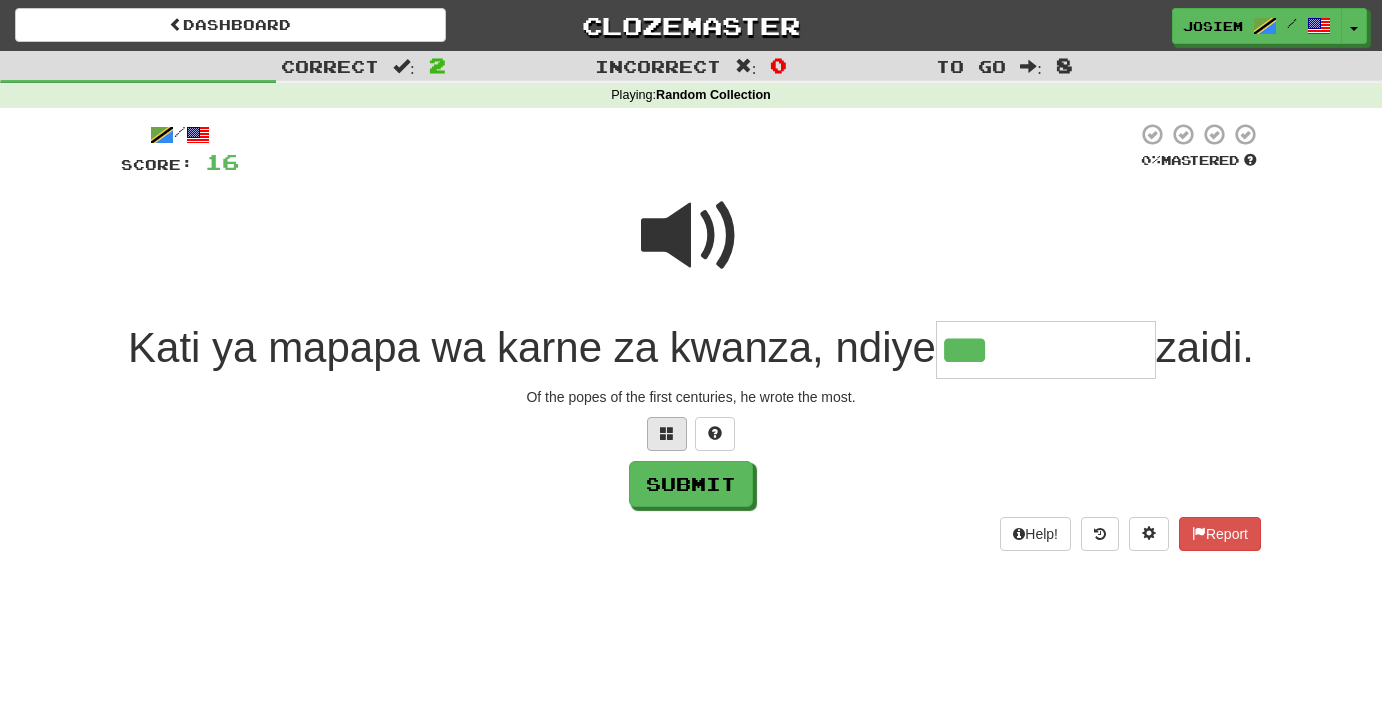 click at bounding box center (667, 433) 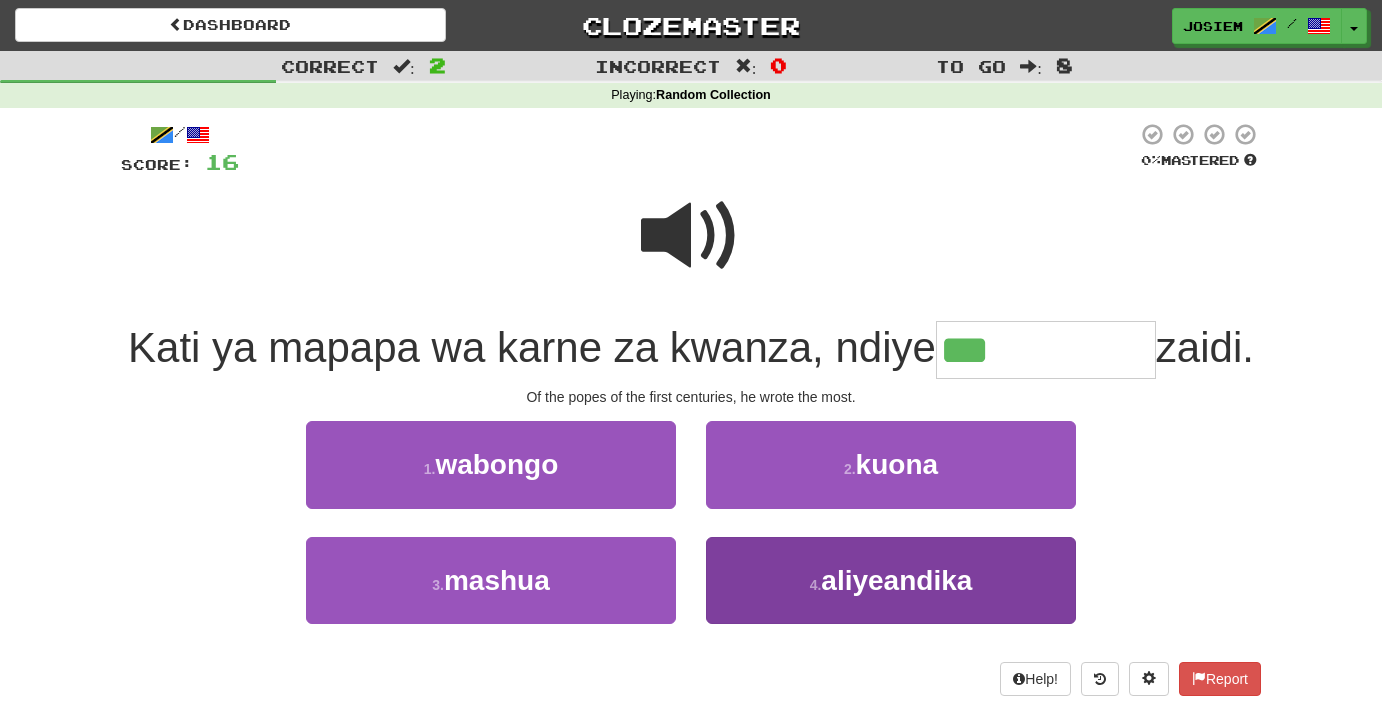 click on "2 .  kuona" at bounding box center (891, 478) 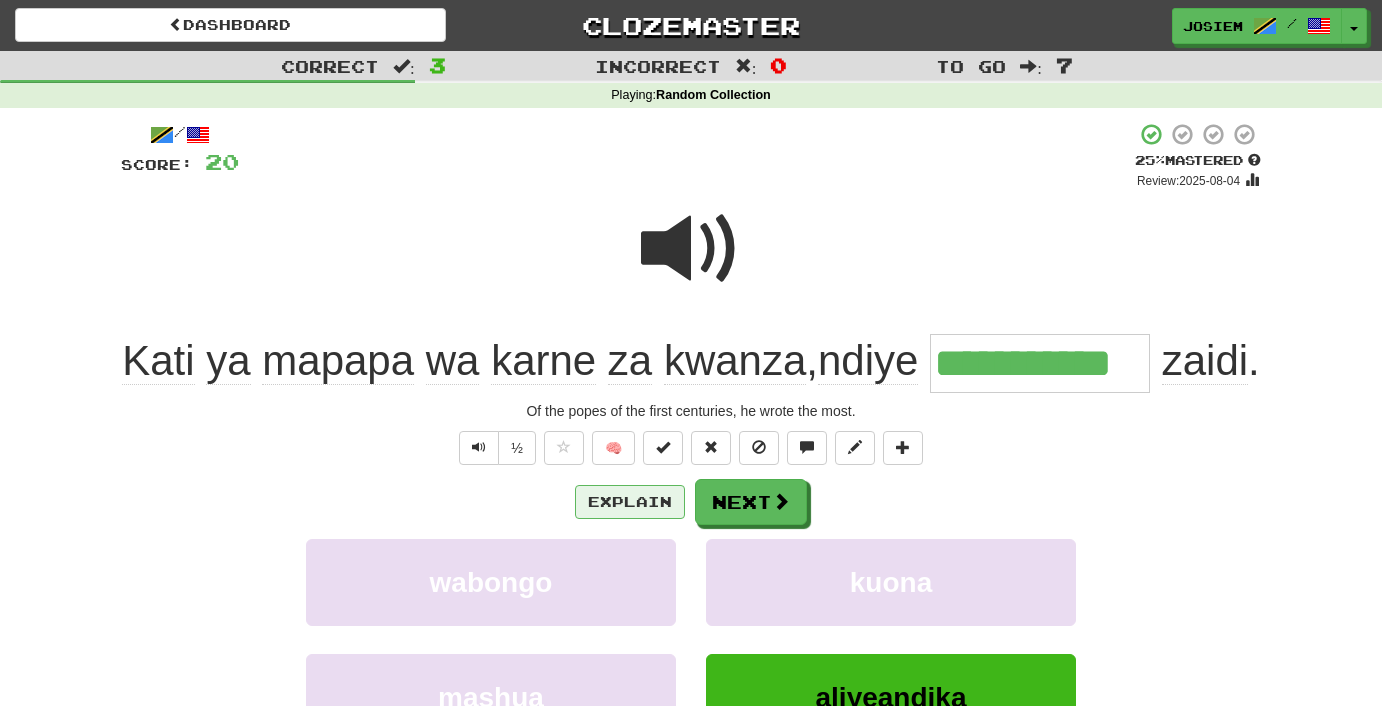 click on "Explain" at bounding box center [630, 502] 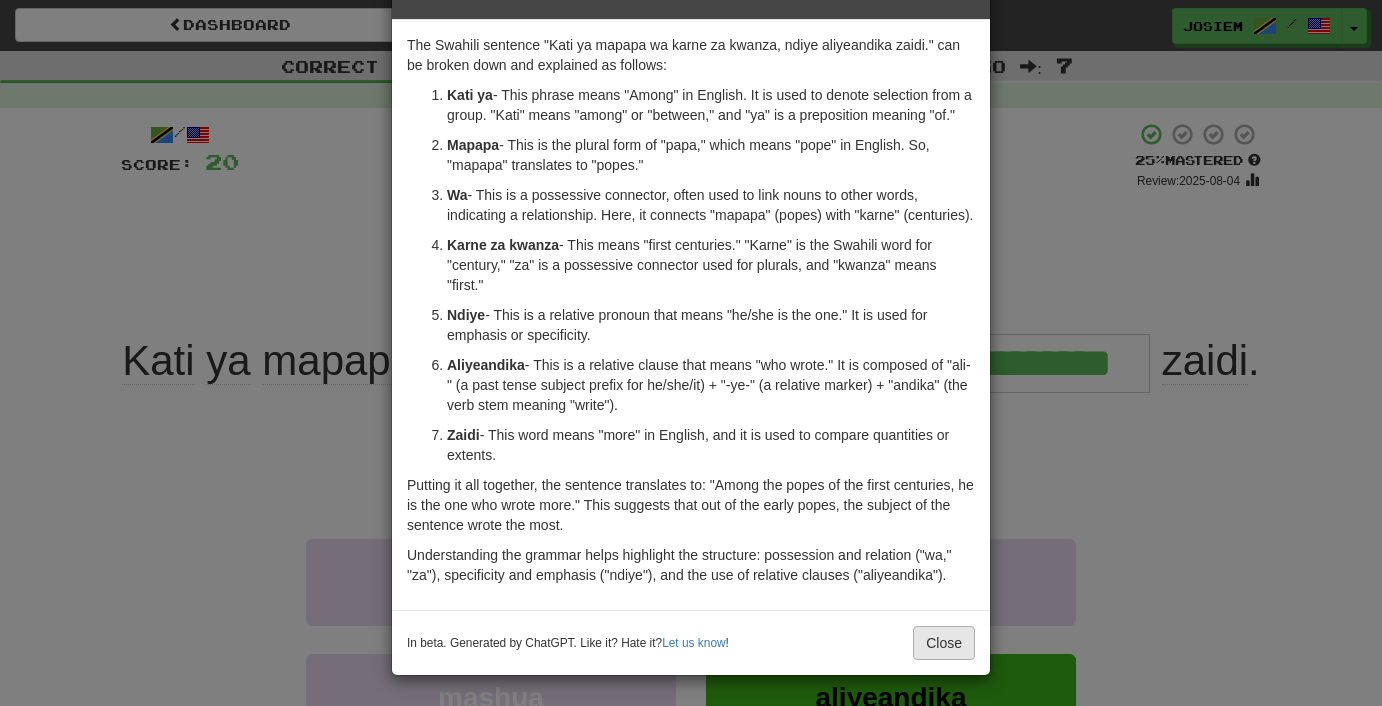 scroll, scrollTop: 102, scrollLeft: 0, axis: vertical 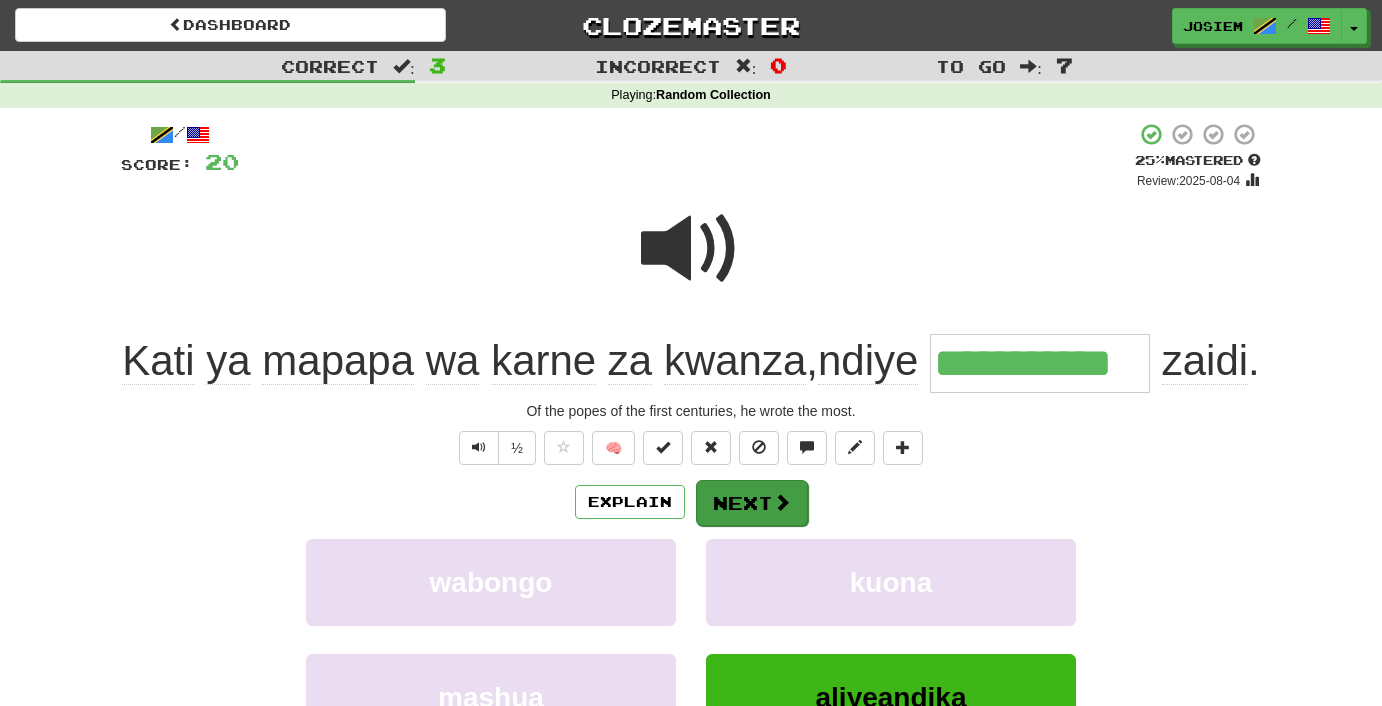 click at bounding box center [782, 502] 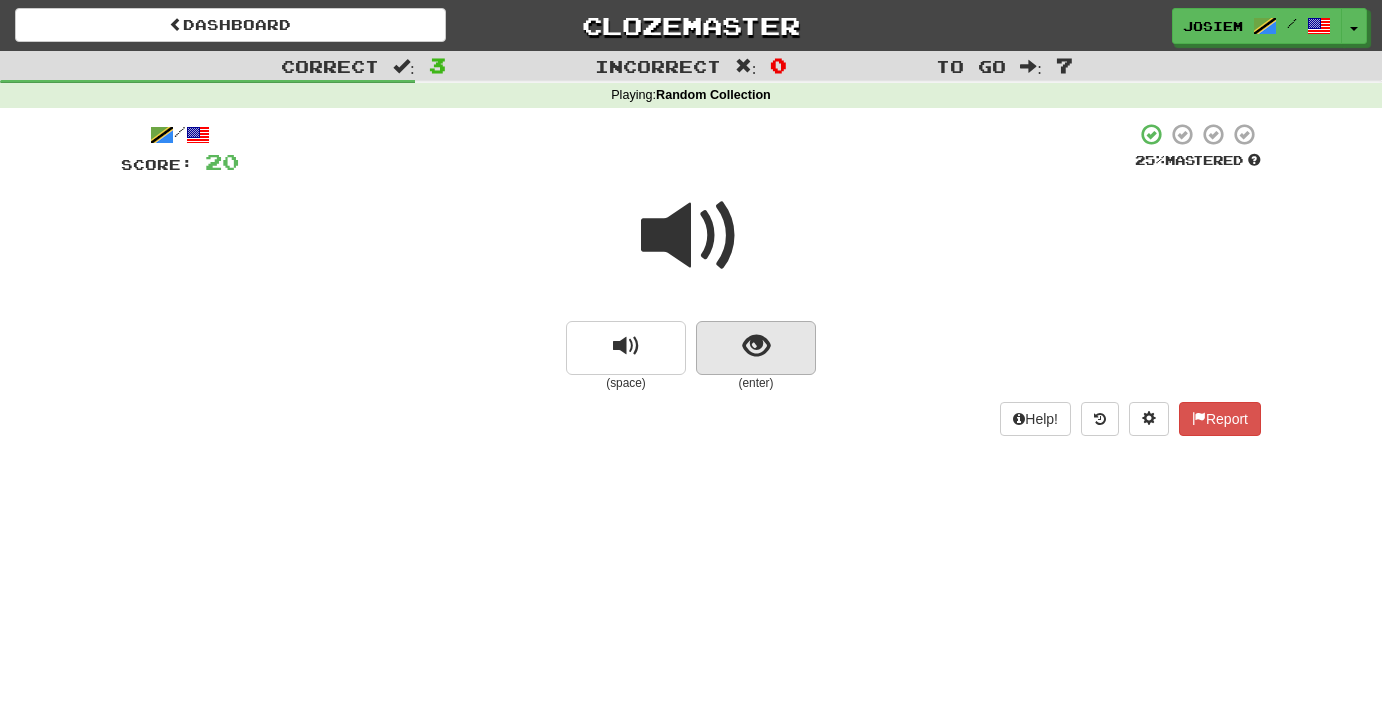 click at bounding box center [756, 346] 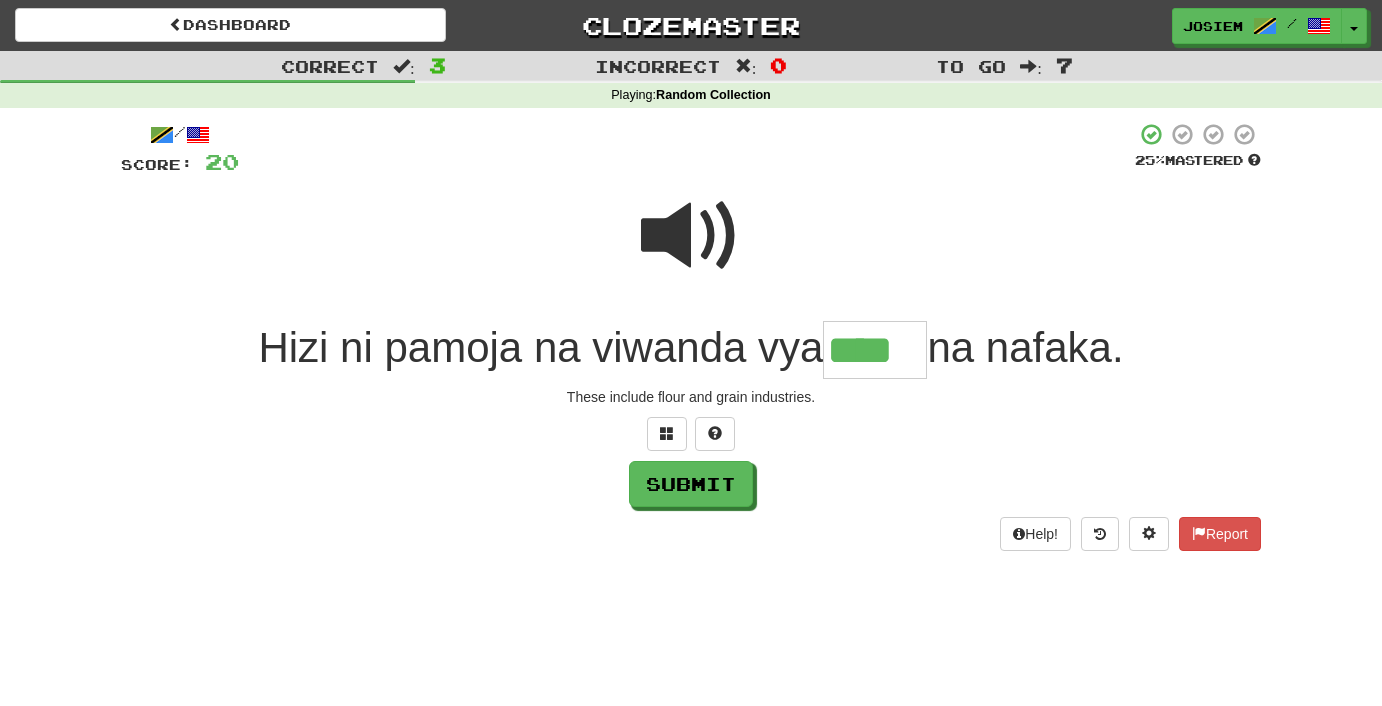 type on "****" 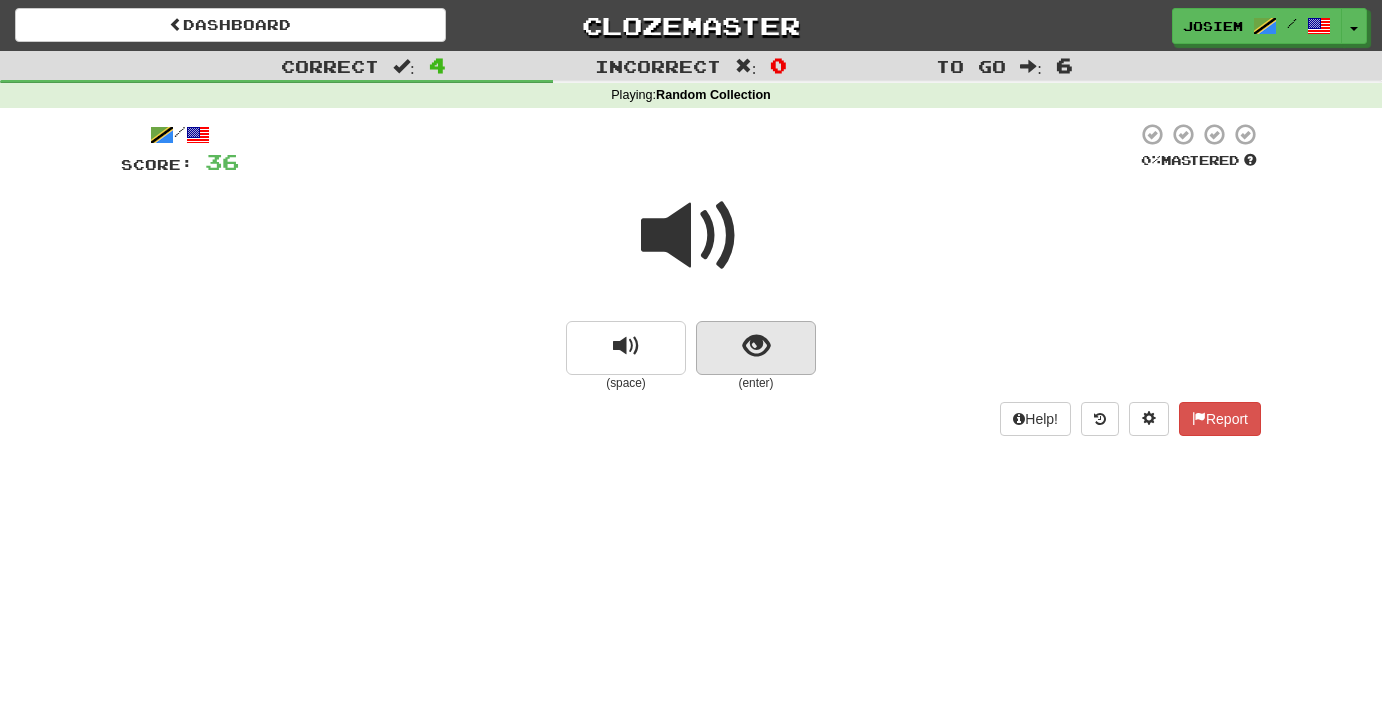click at bounding box center [756, 348] 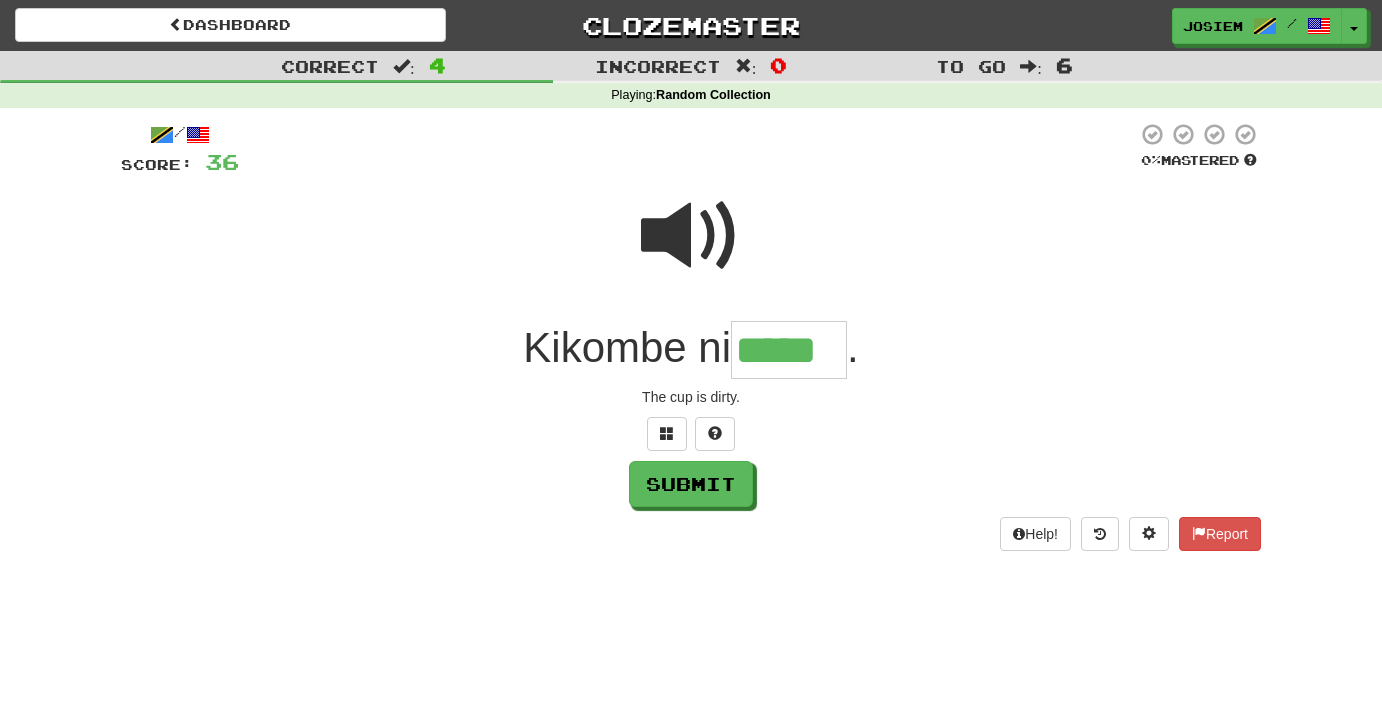 type on "*****" 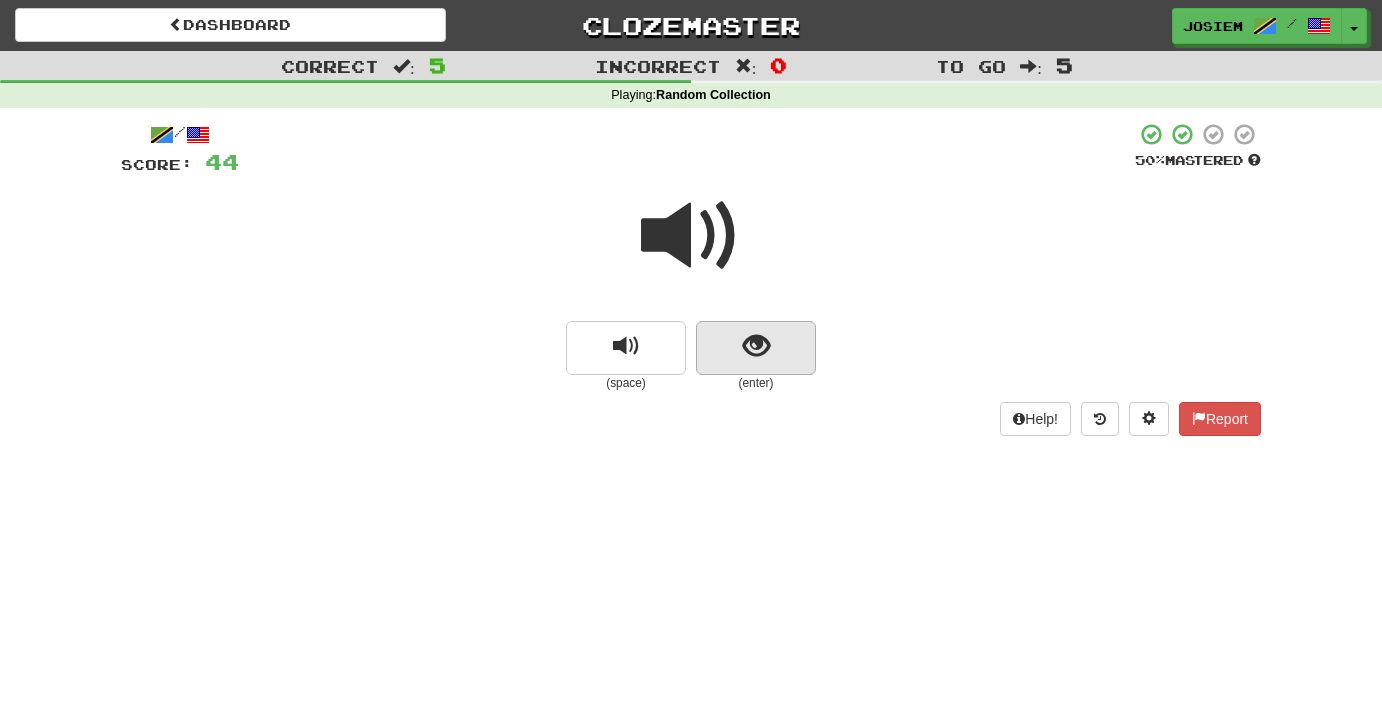click at bounding box center [756, 346] 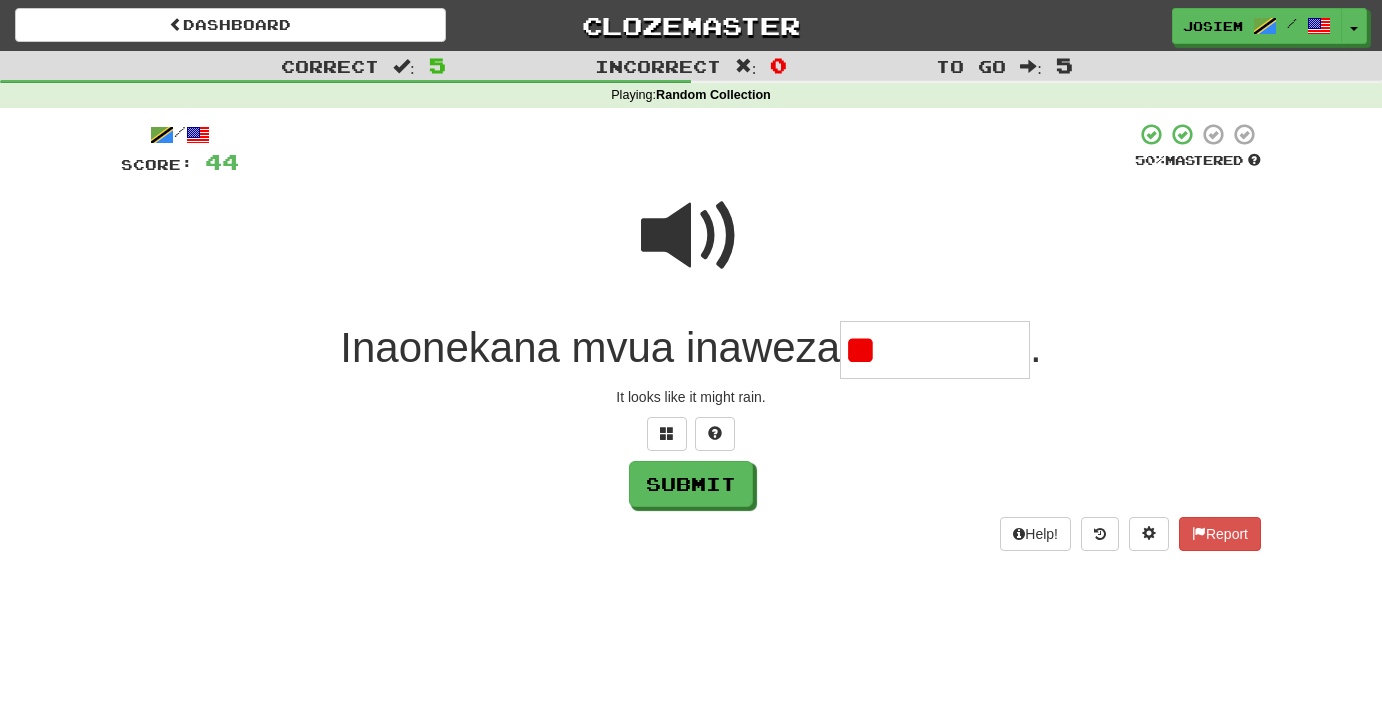 type on "*" 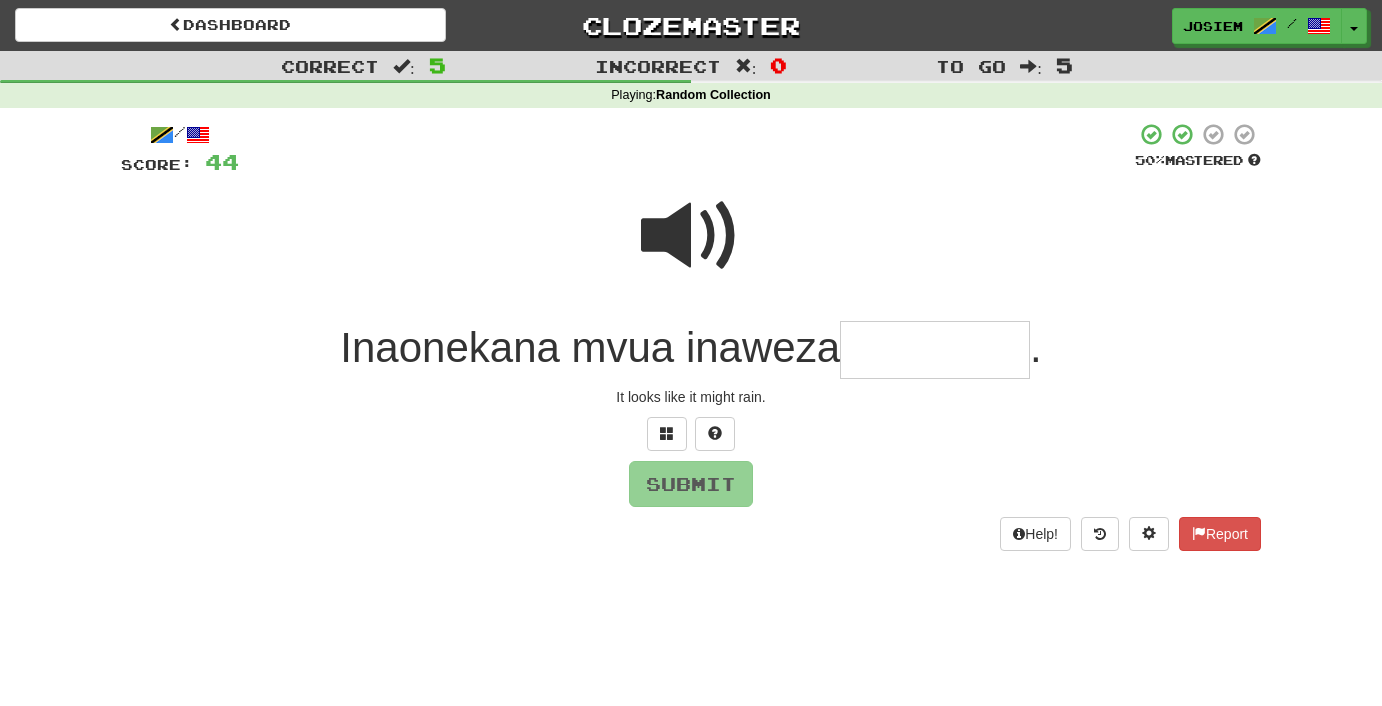 type on "*" 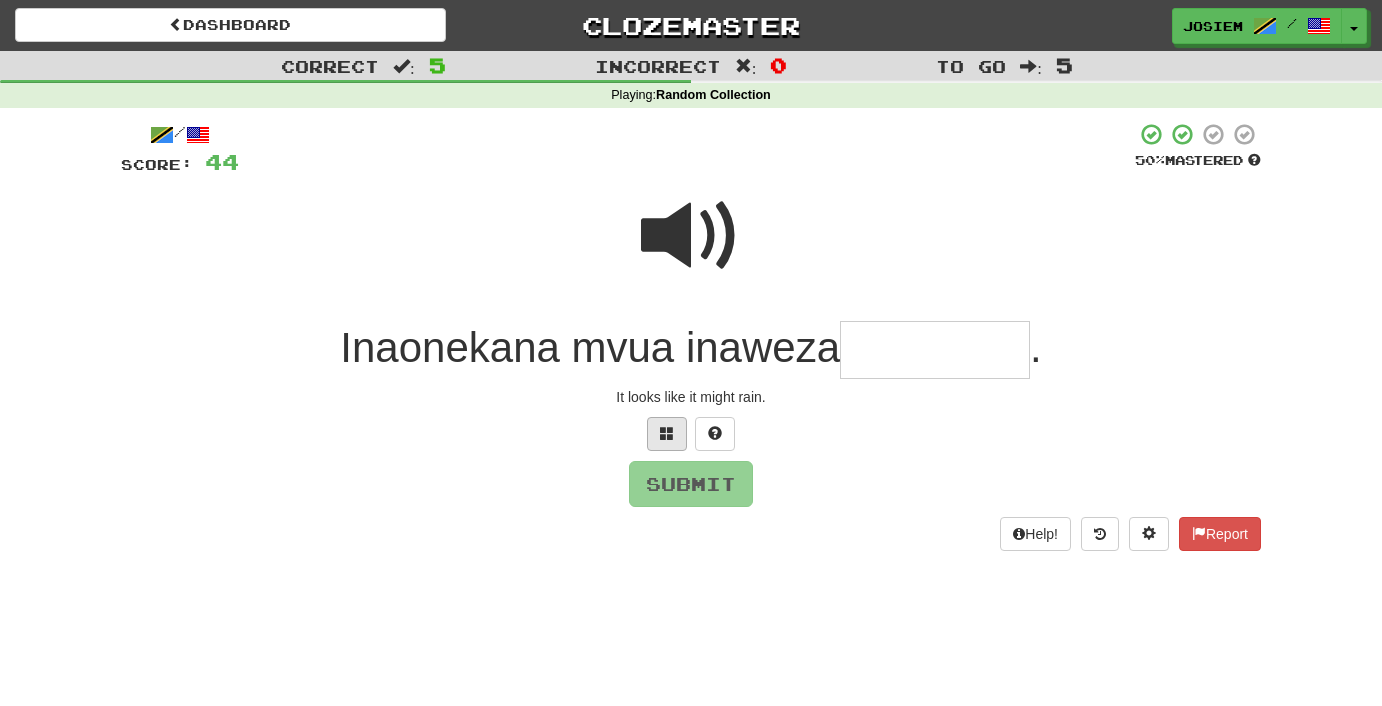 click at bounding box center [667, 434] 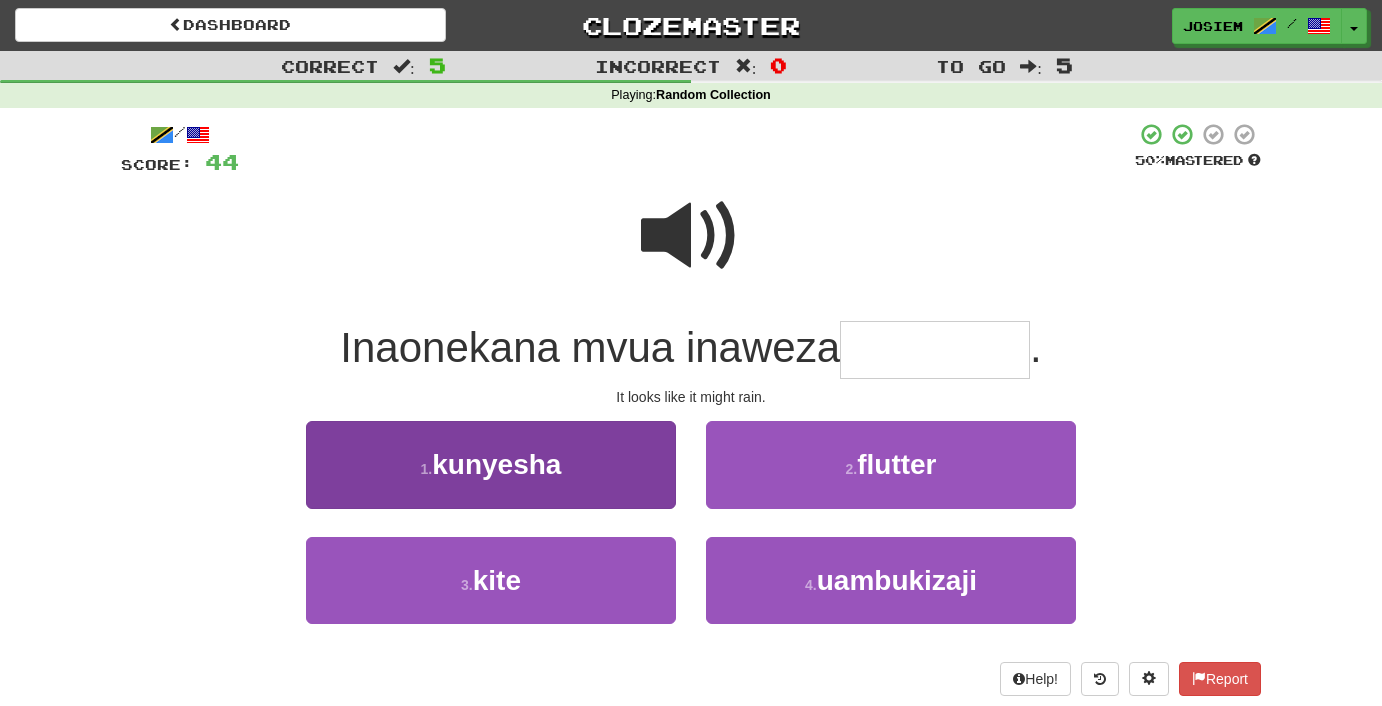 click on "1 .  kunyesha" at bounding box center [491, 464] 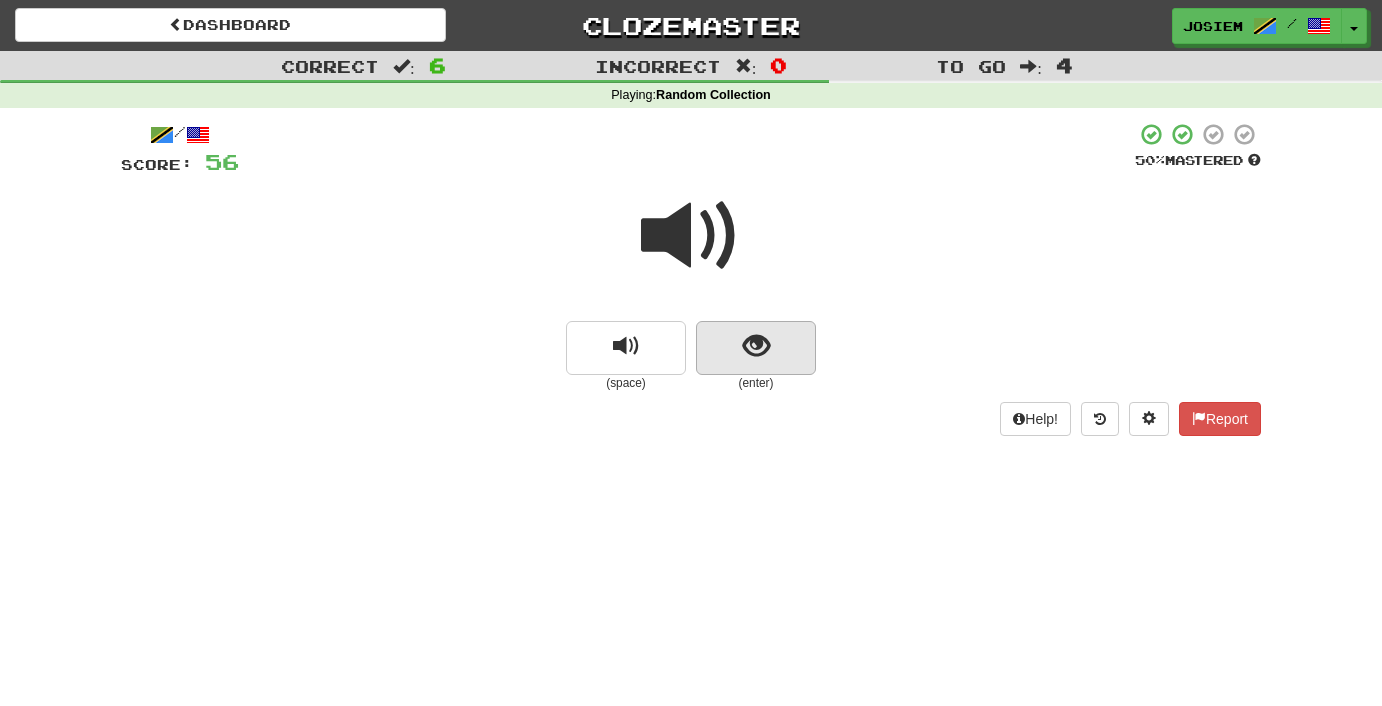 click at bounding box center [756, 346] 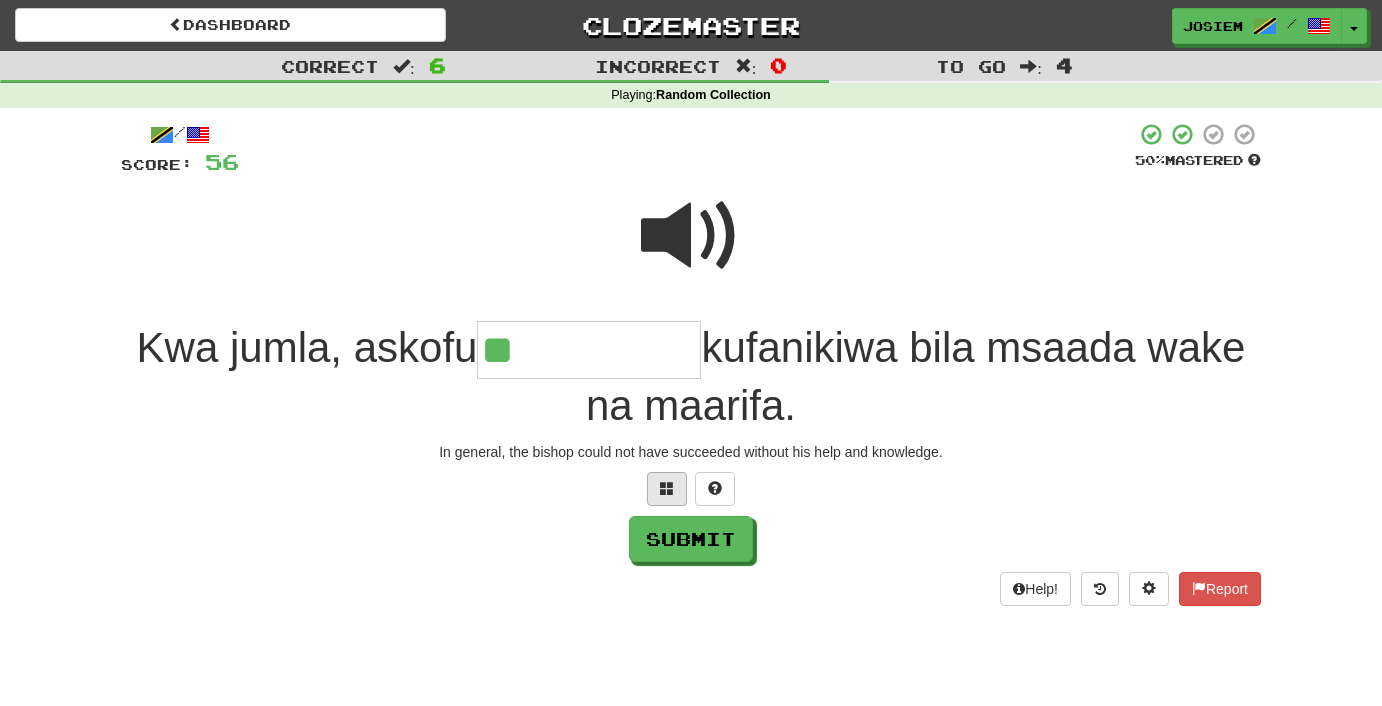click at bounding box center (667, 488) 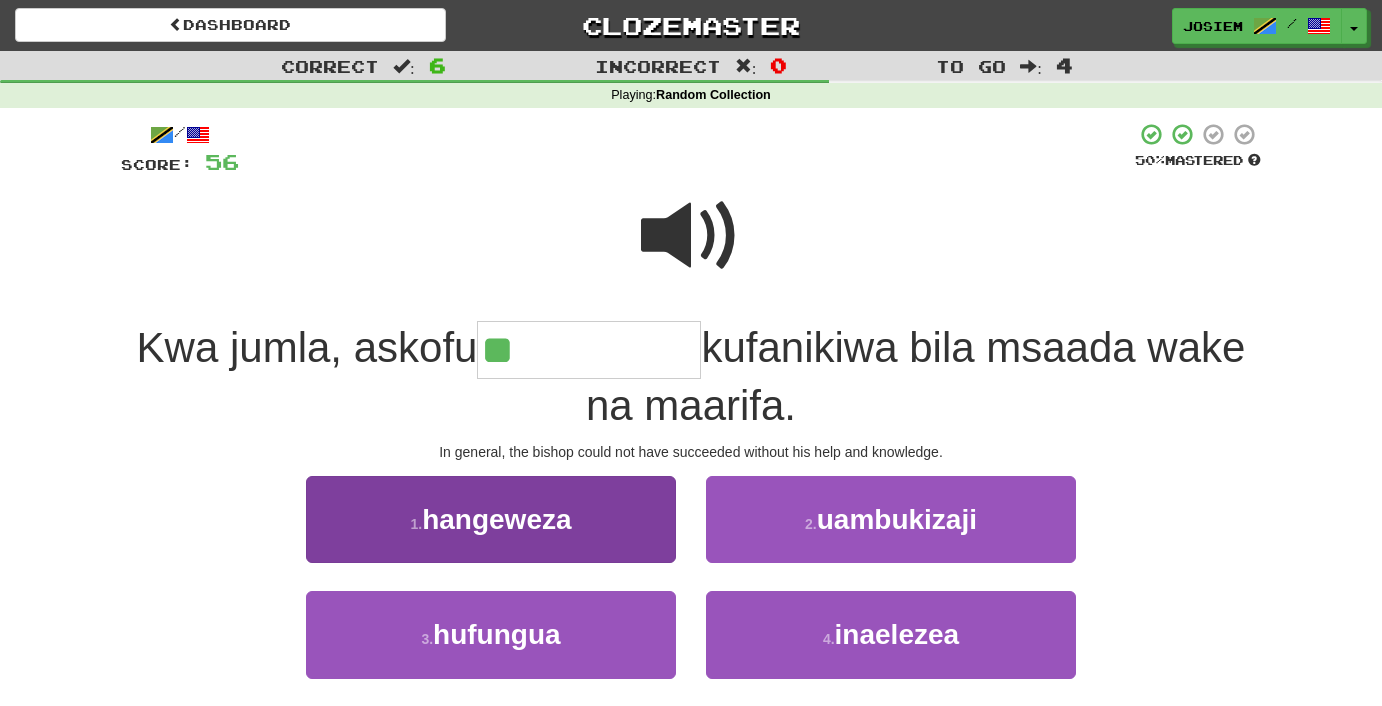 click on "hangeweza" at bounding box center [496, 519] 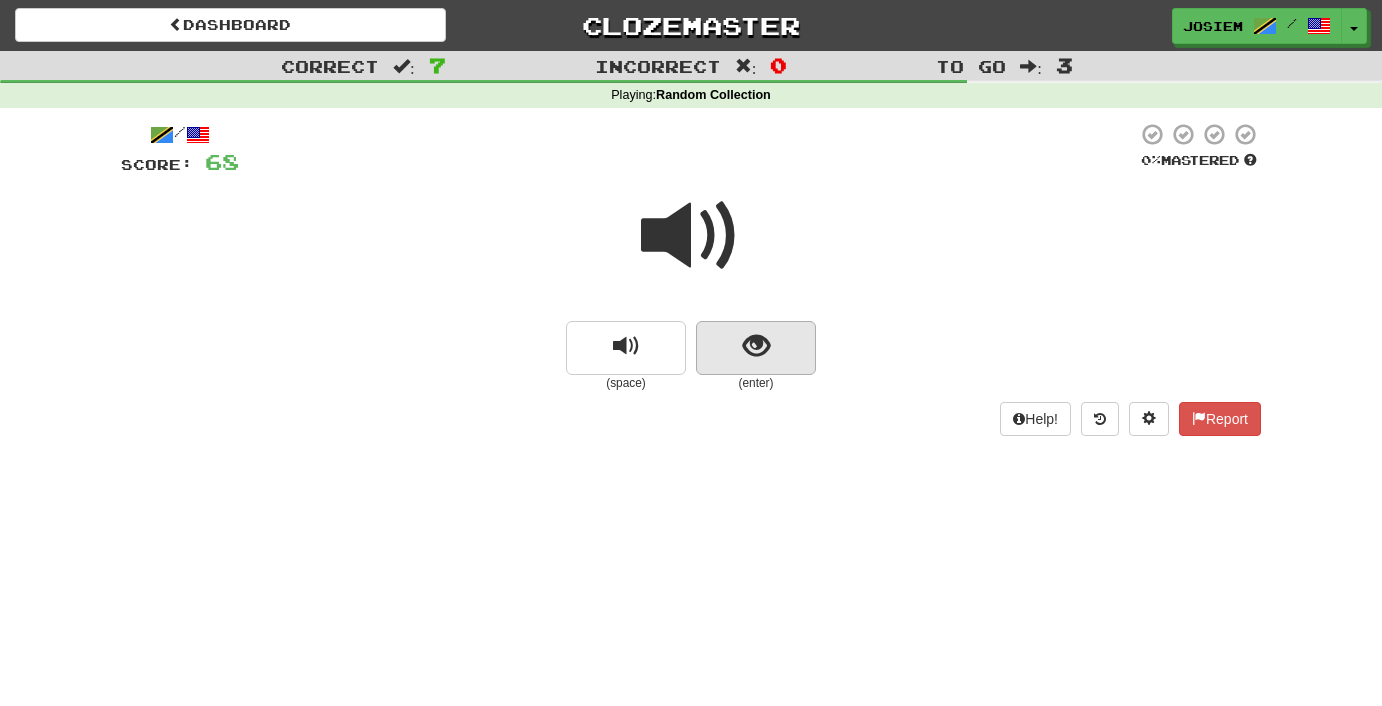click at bounding box center [756, 346] 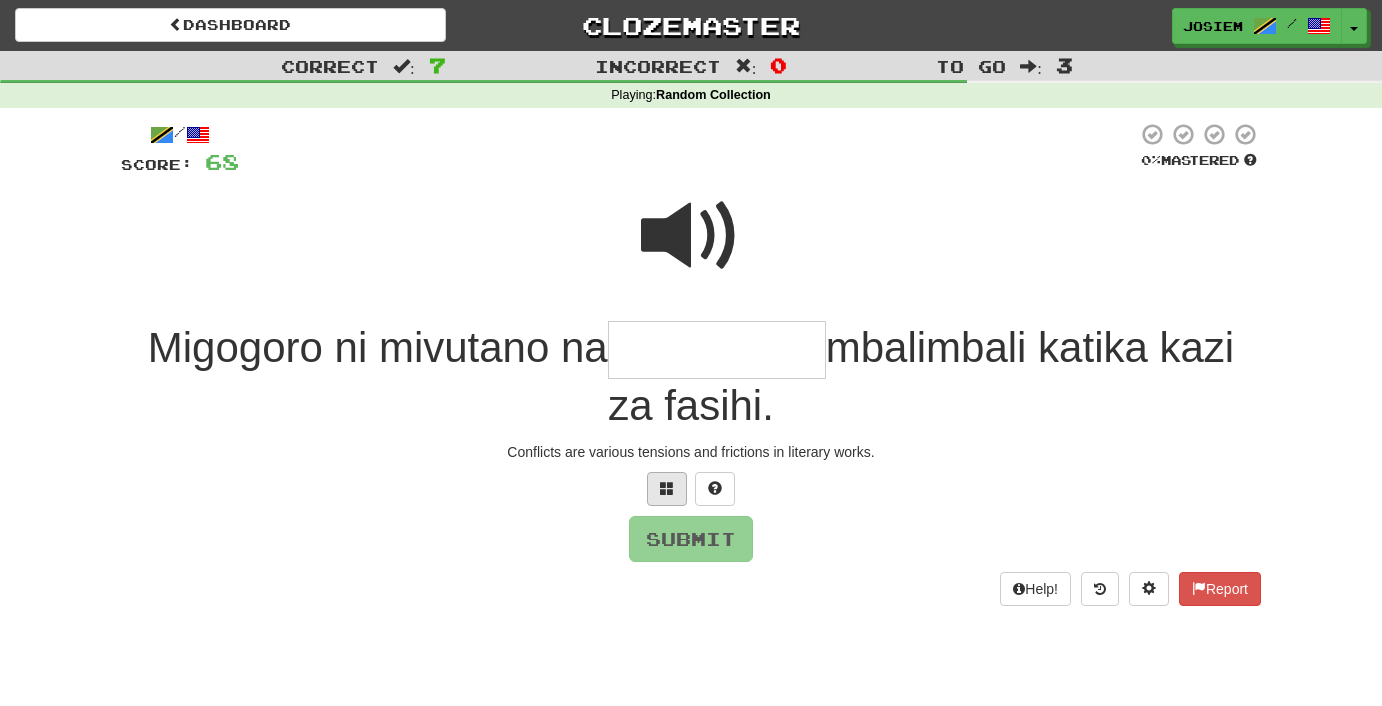 click at bounding box center (667, 488) 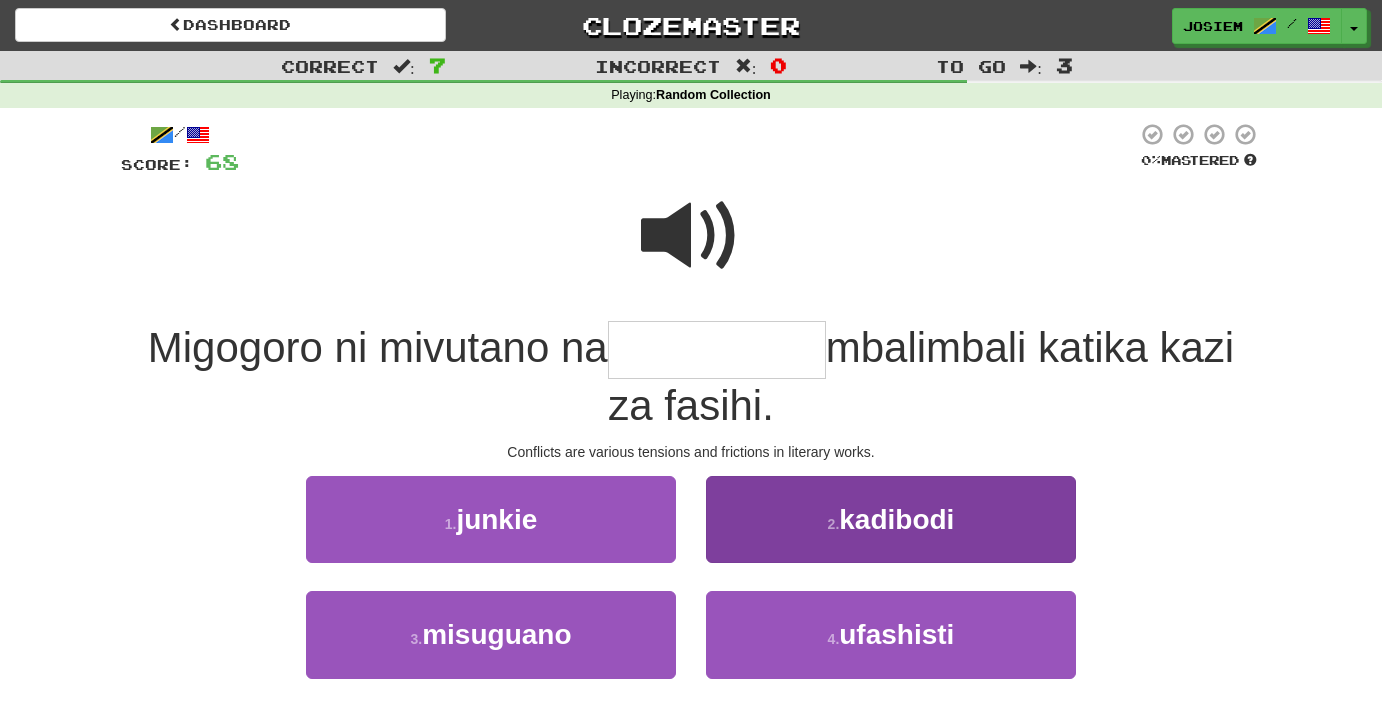 click on "2 .  kadibodi" at bounding box center (891, 519) 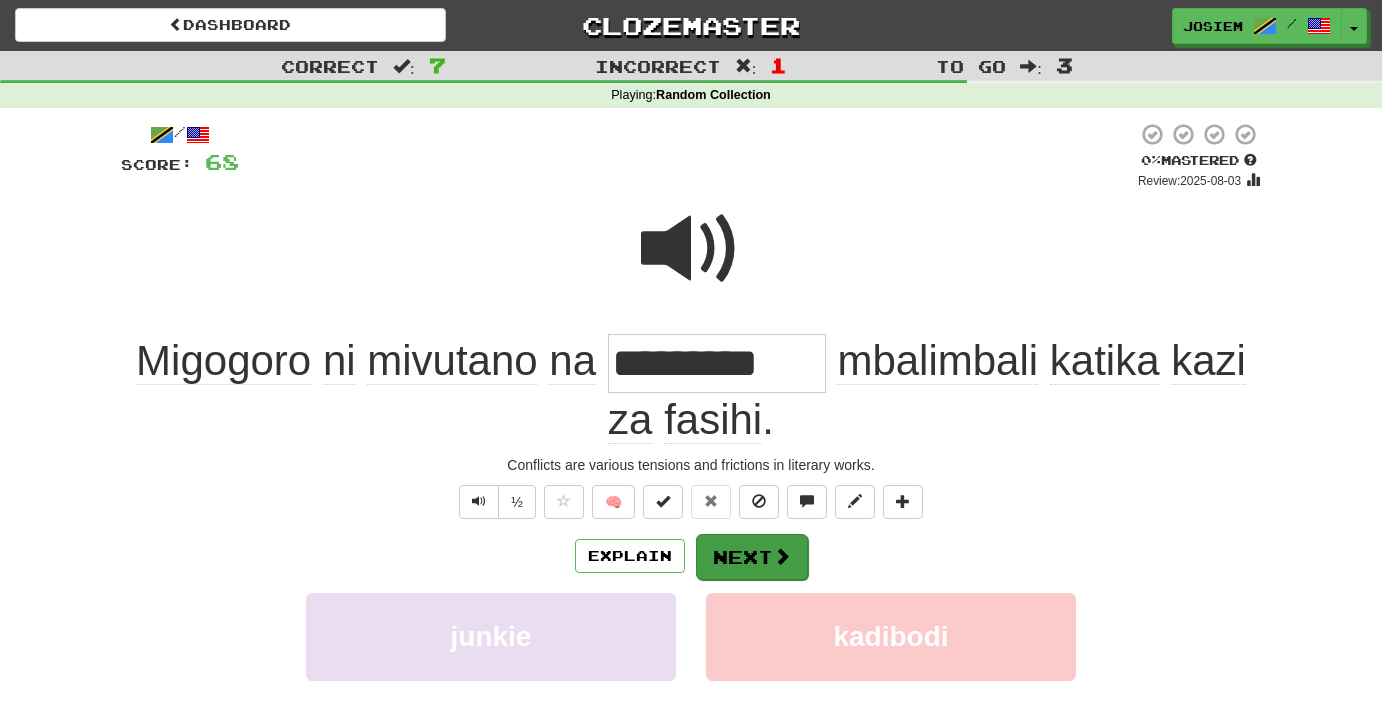 click on "Next" at bounding box center [752, 557] 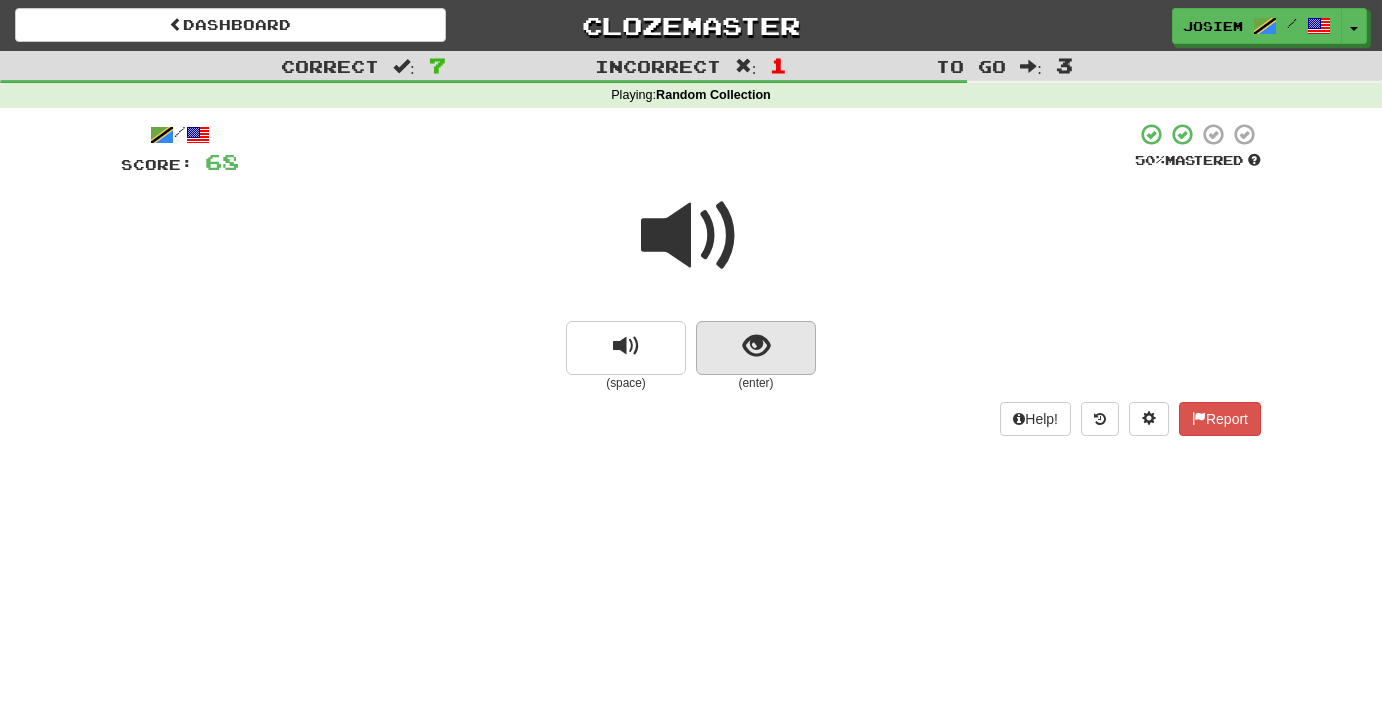 click at bounding box center [756, 346] 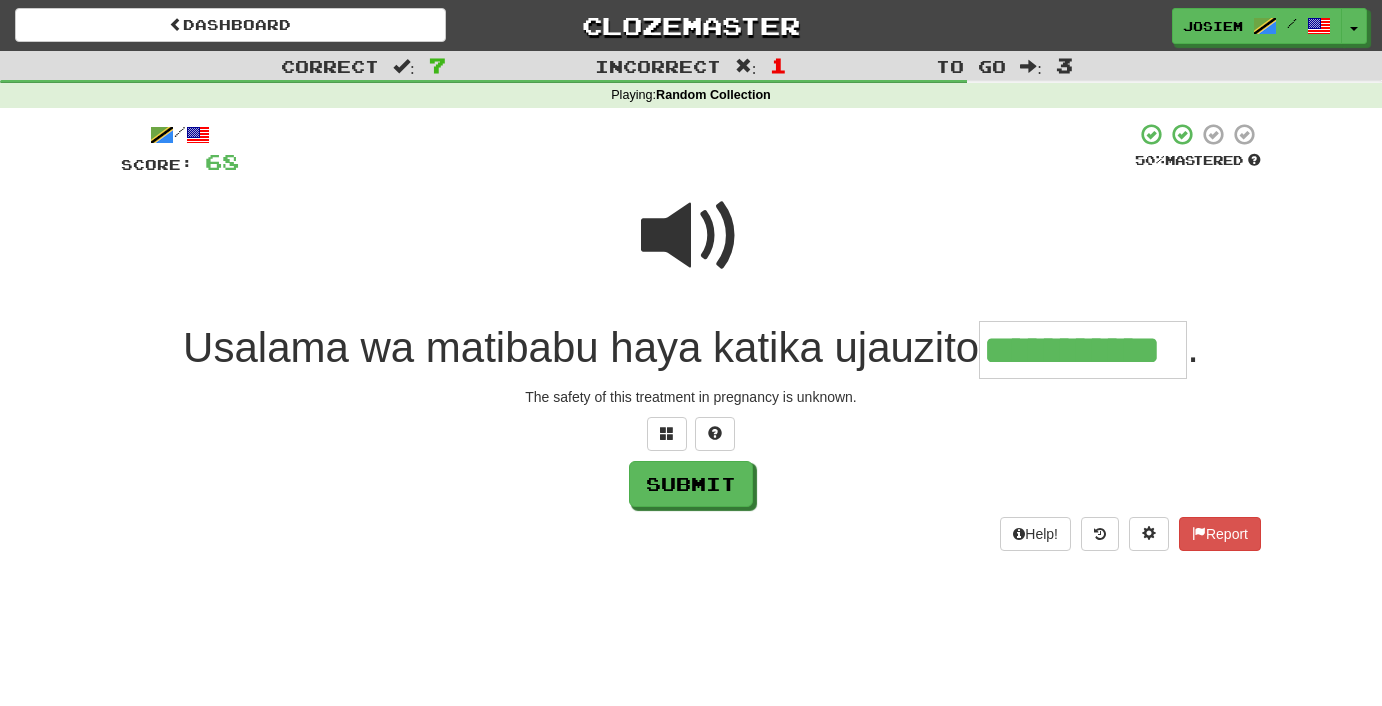 type on "**********" 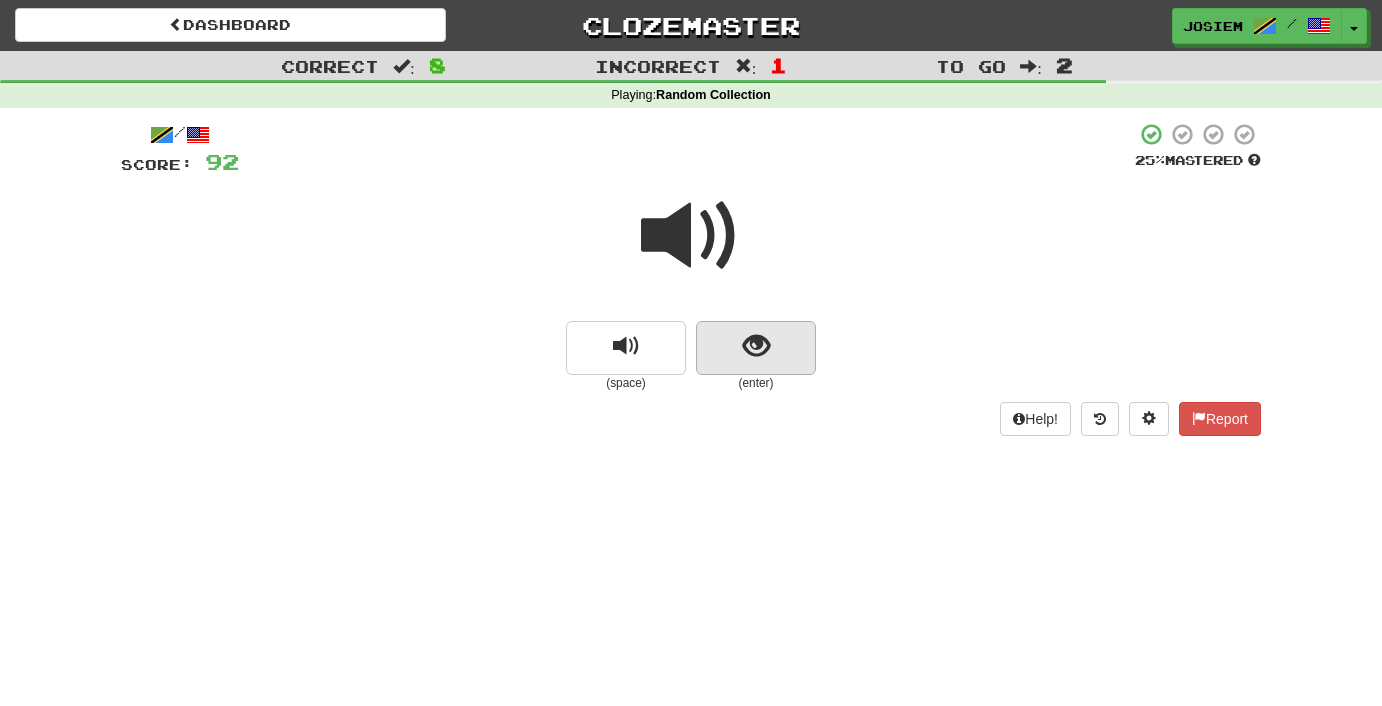 click at bounding box center (756, 348) 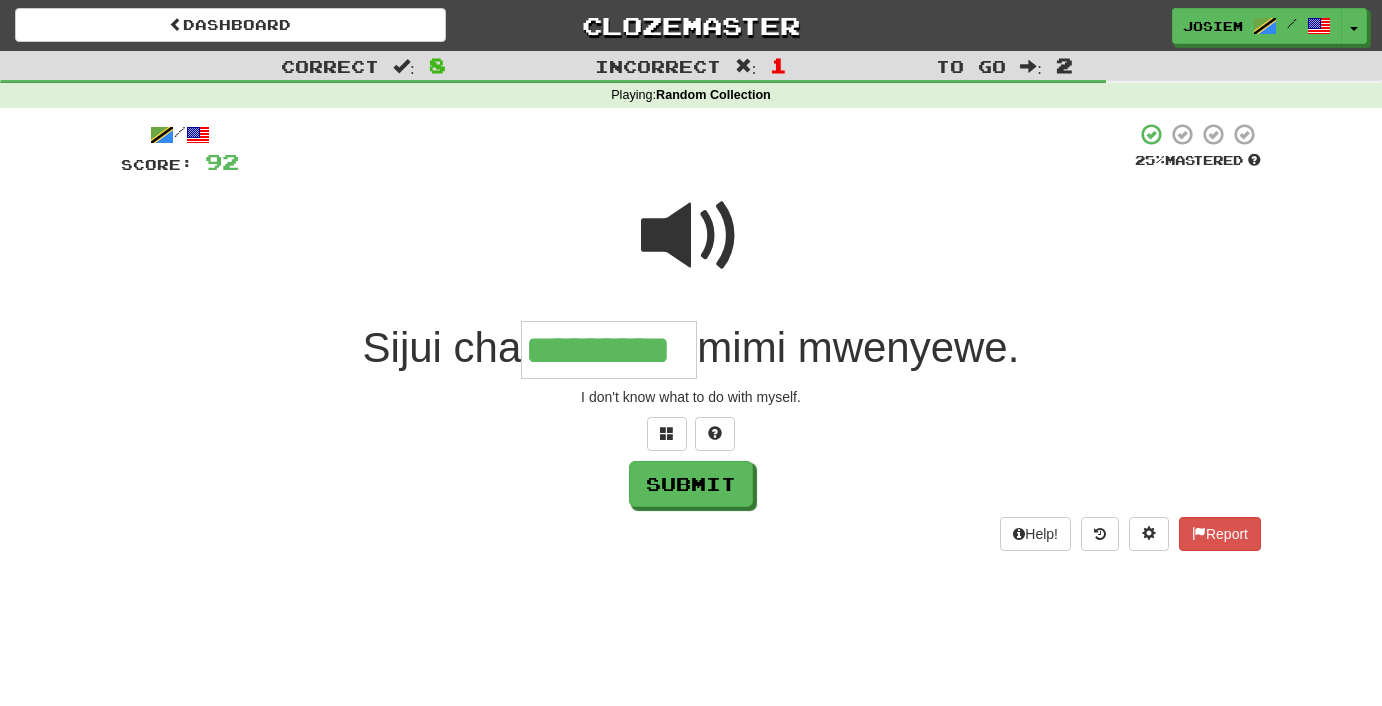 type on "*********" 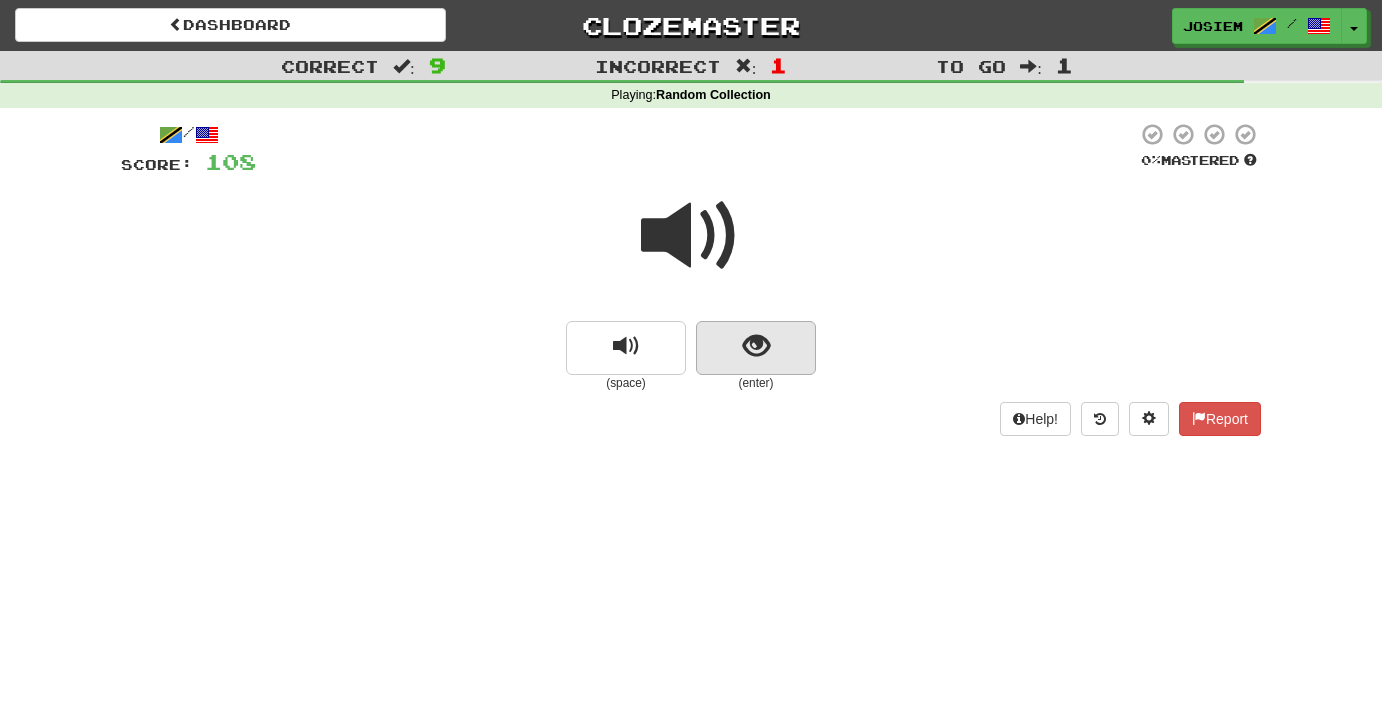 click at bounding box center (756, 346) 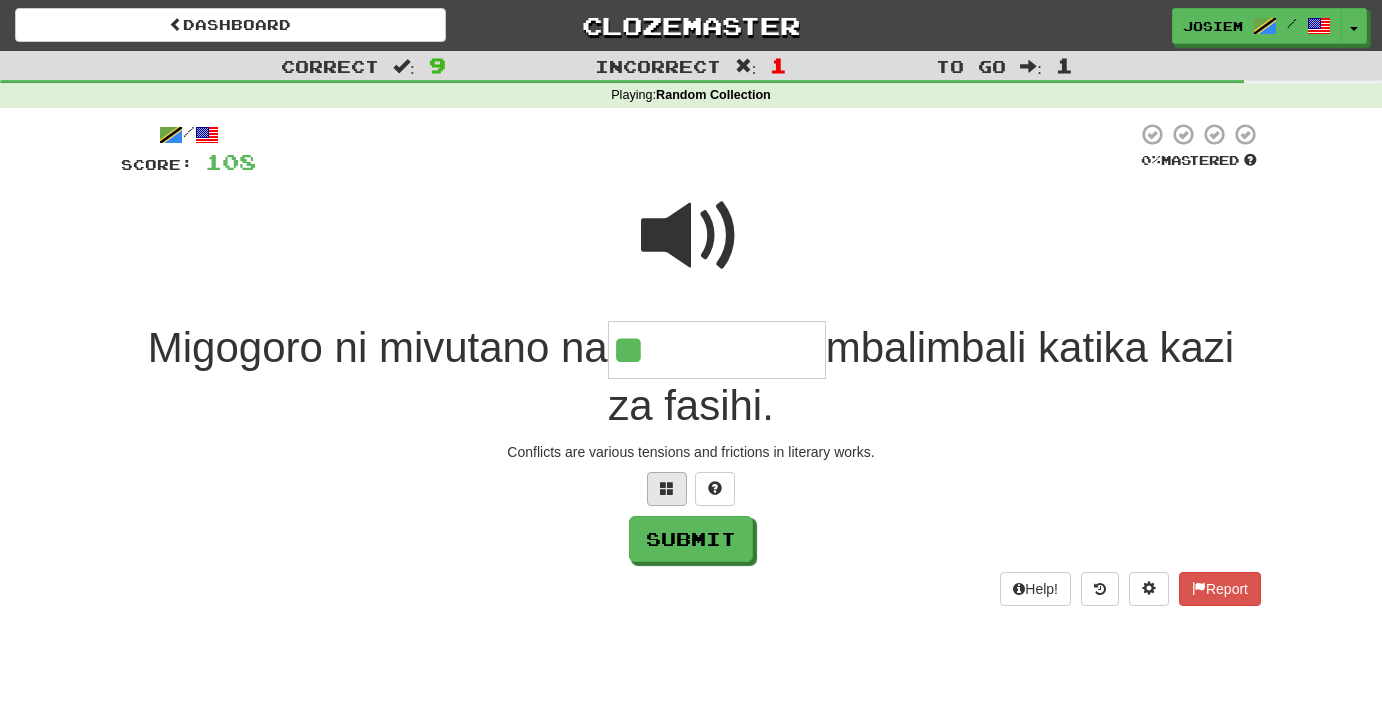 click at bounding box center [667, 488] 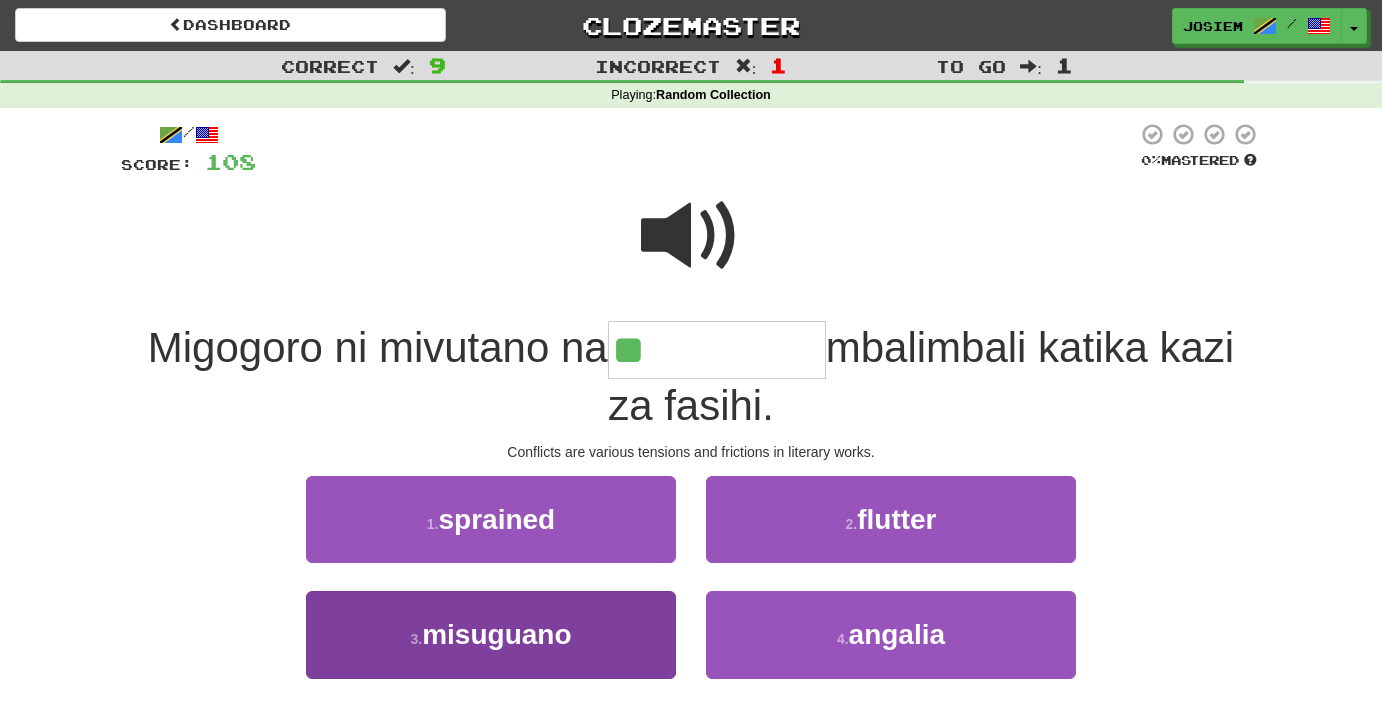 click on "misuguano" at bounding box center [496, 634] 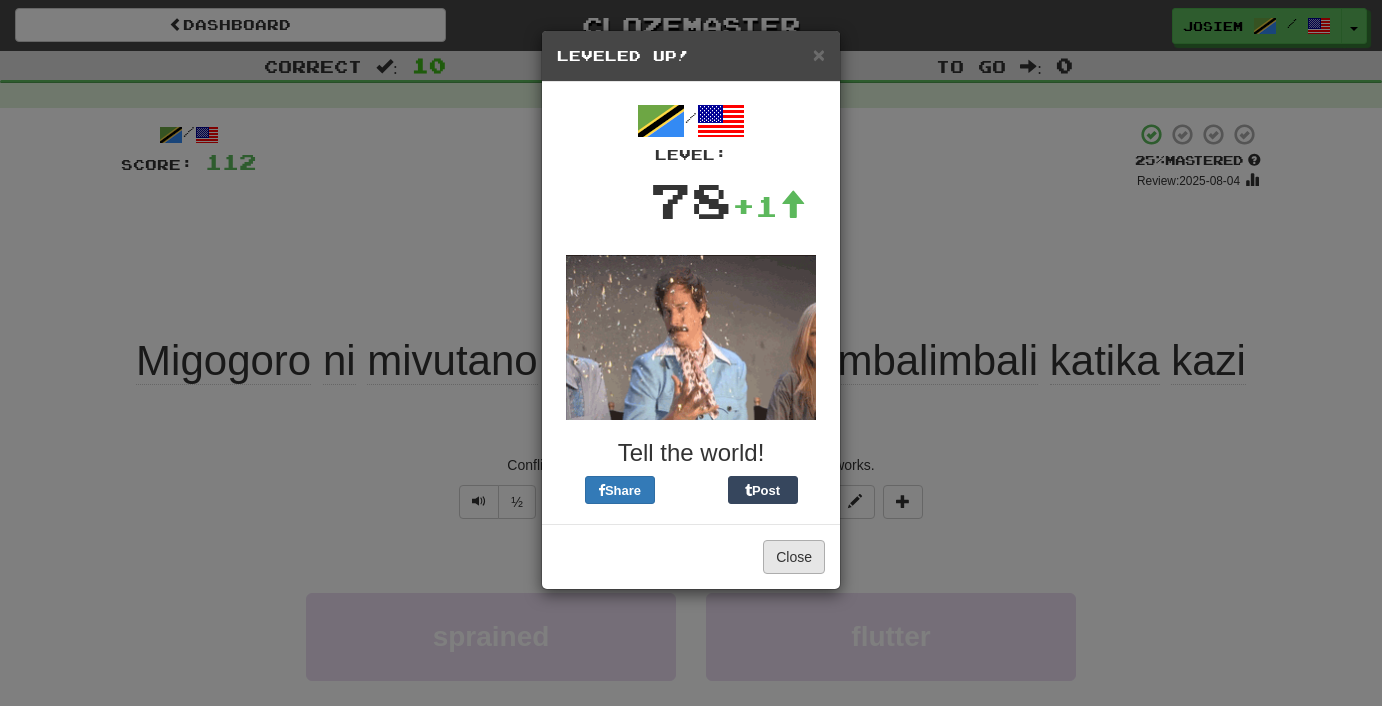 click on "Close" at bounding box center [794, 557] 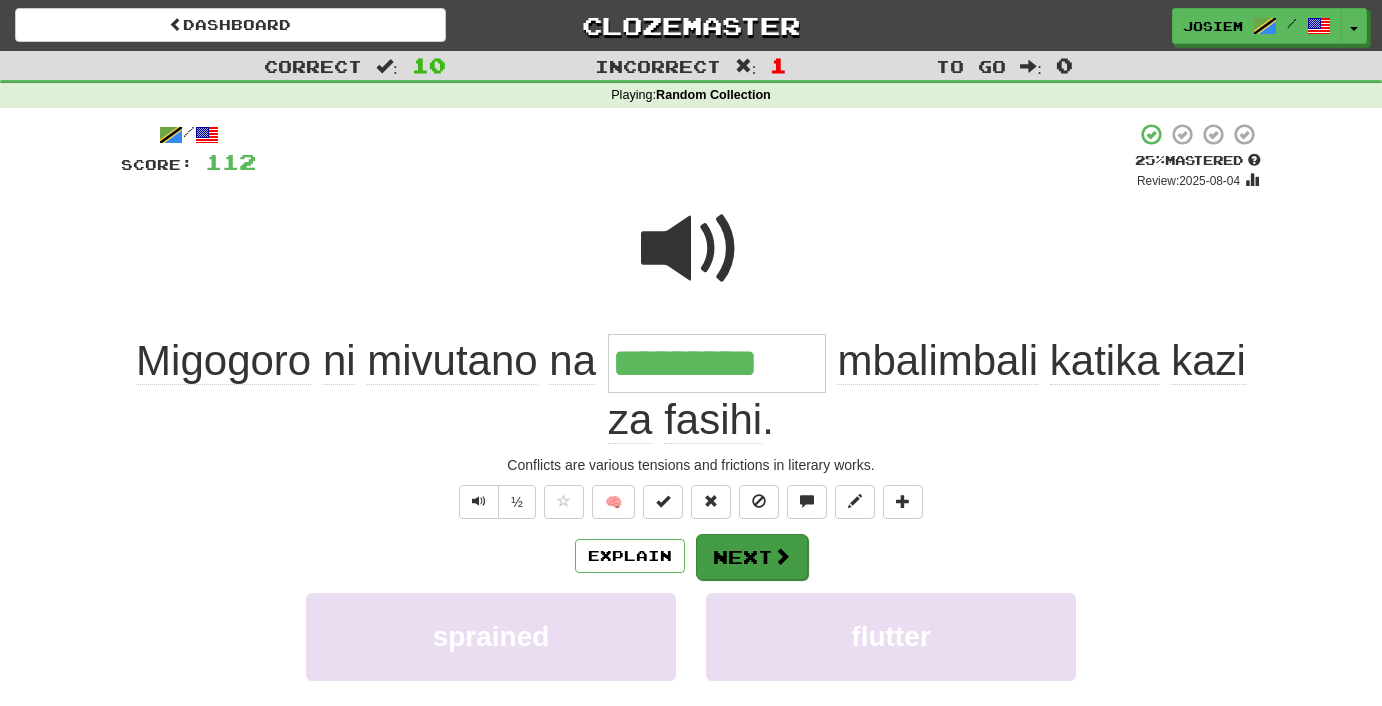 click at bounding box center [782, 556] 